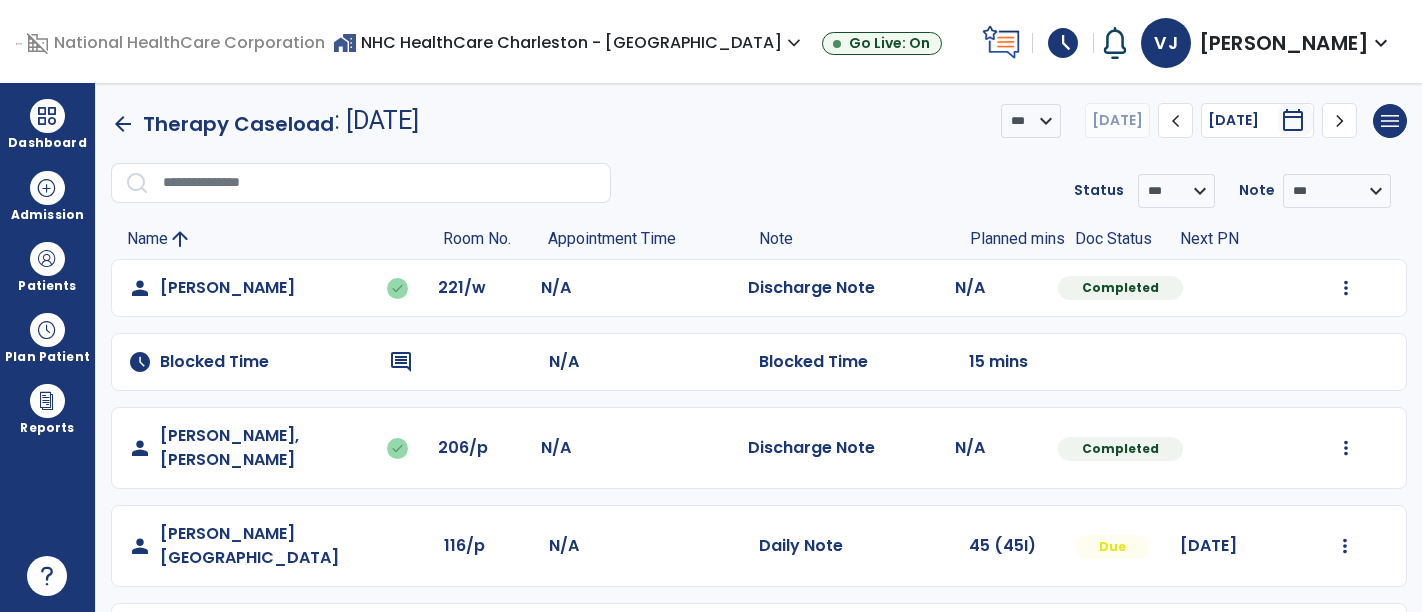 scroll, scrollTop: 0, scrollLeft: 0, axis: both 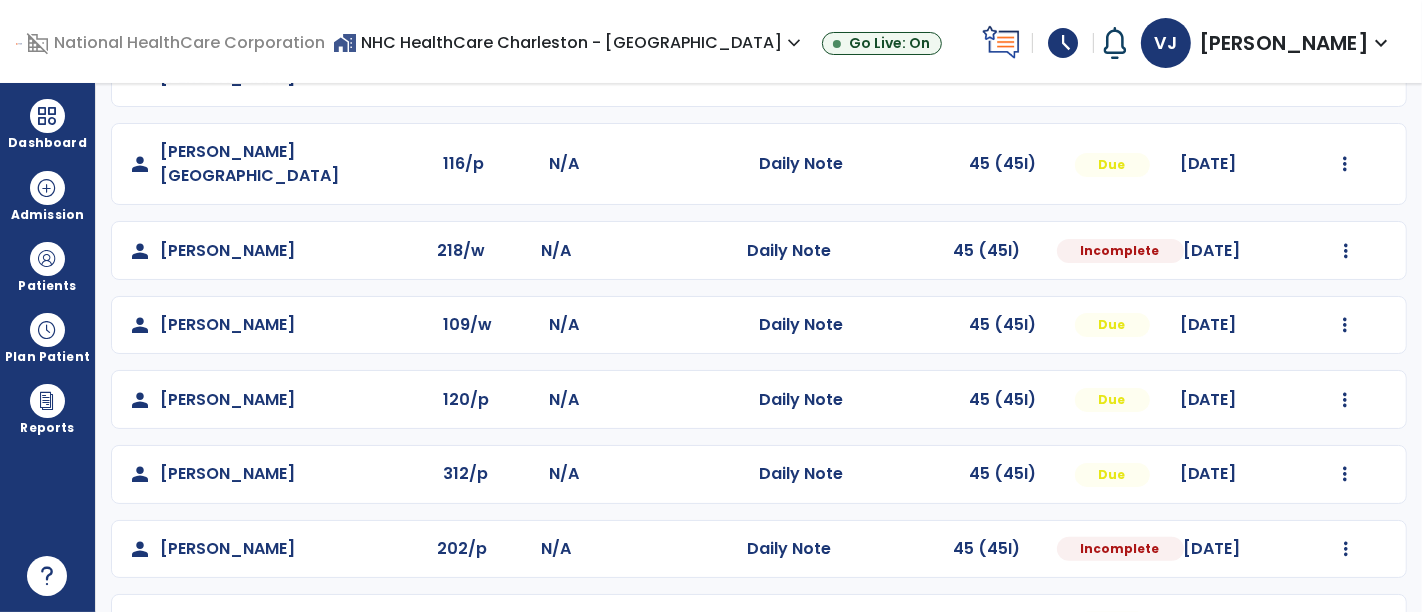 click on "Mark Visit As Complete   Reset Note   Open Document   G + C Mins" 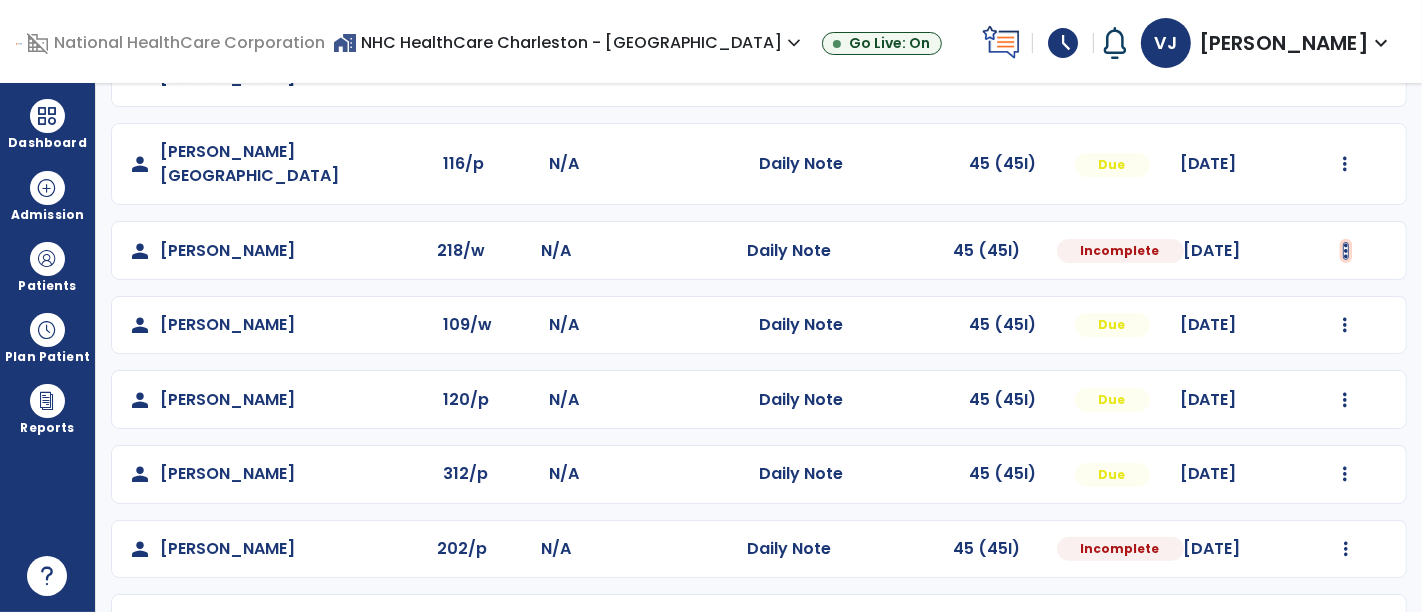 click at bounding box center [1346, -94] 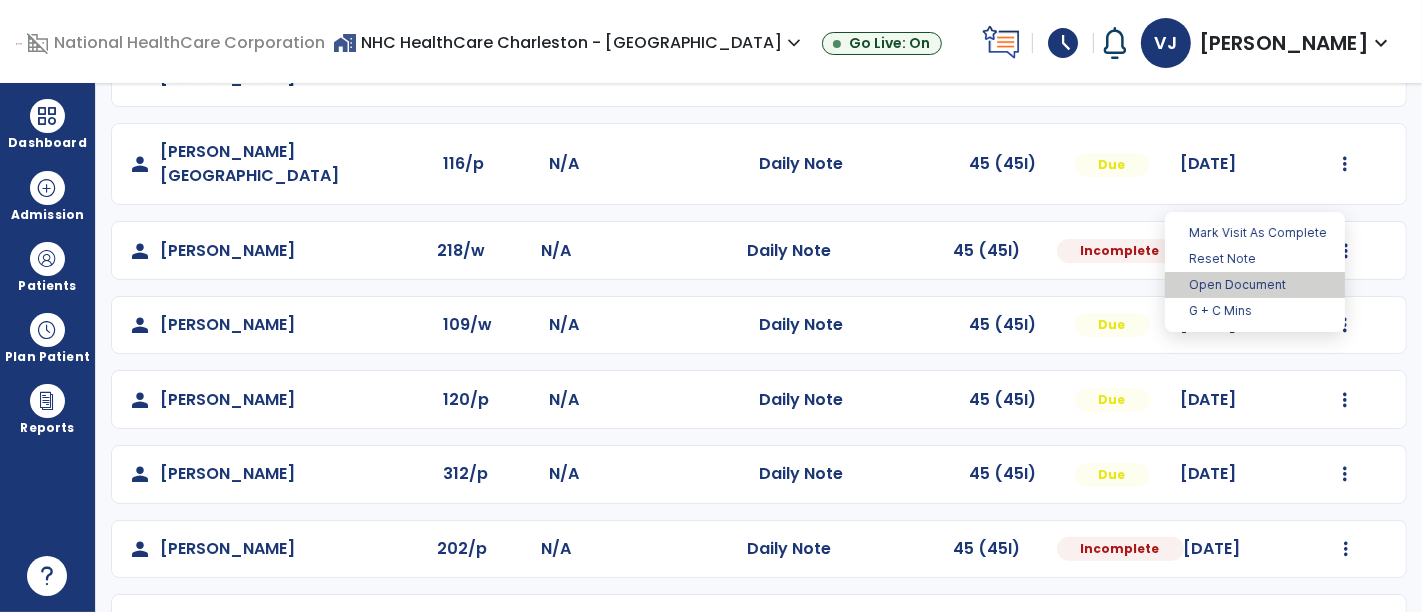 click on "Open Document" at bounding box center [1255, 285] 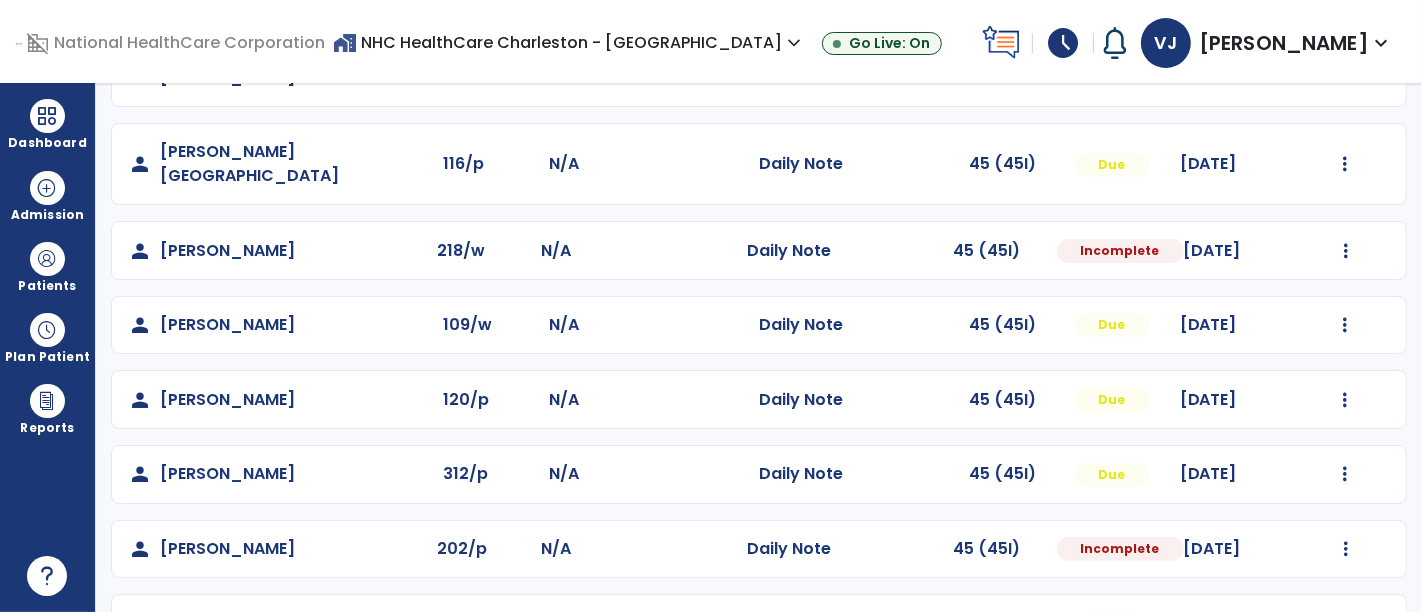 select on "*" 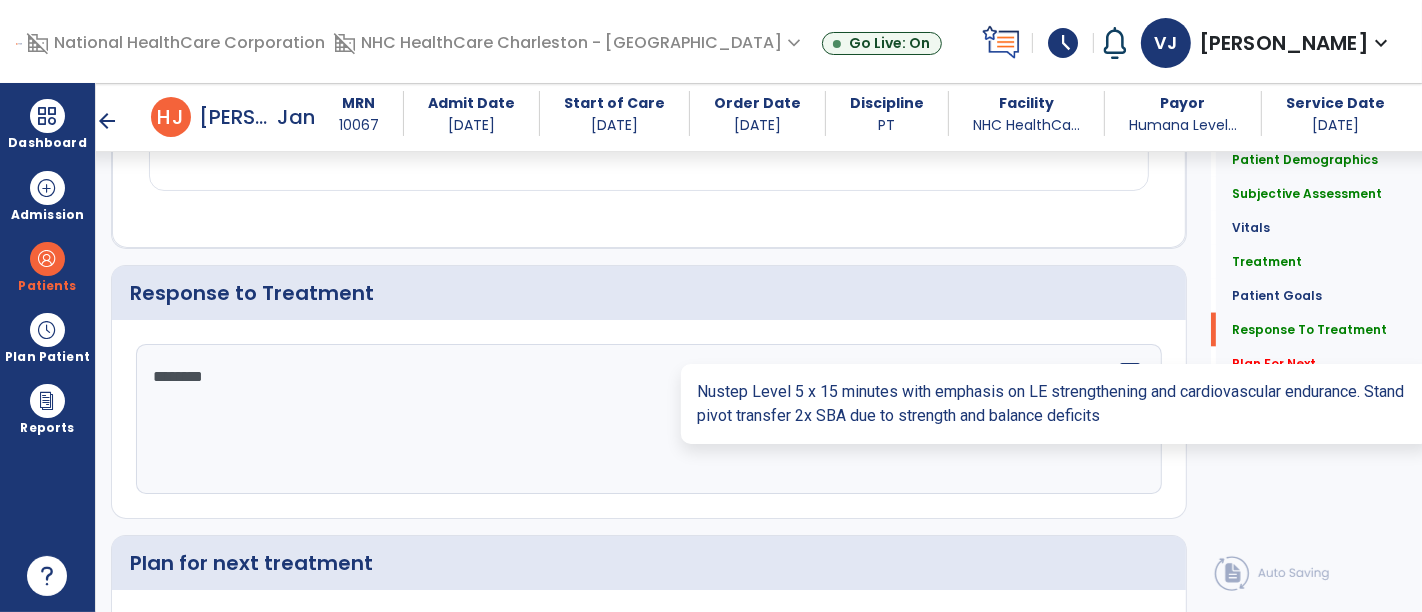 scroll, scrollTop: 2715, scrollLeft: 0, axis: vertical 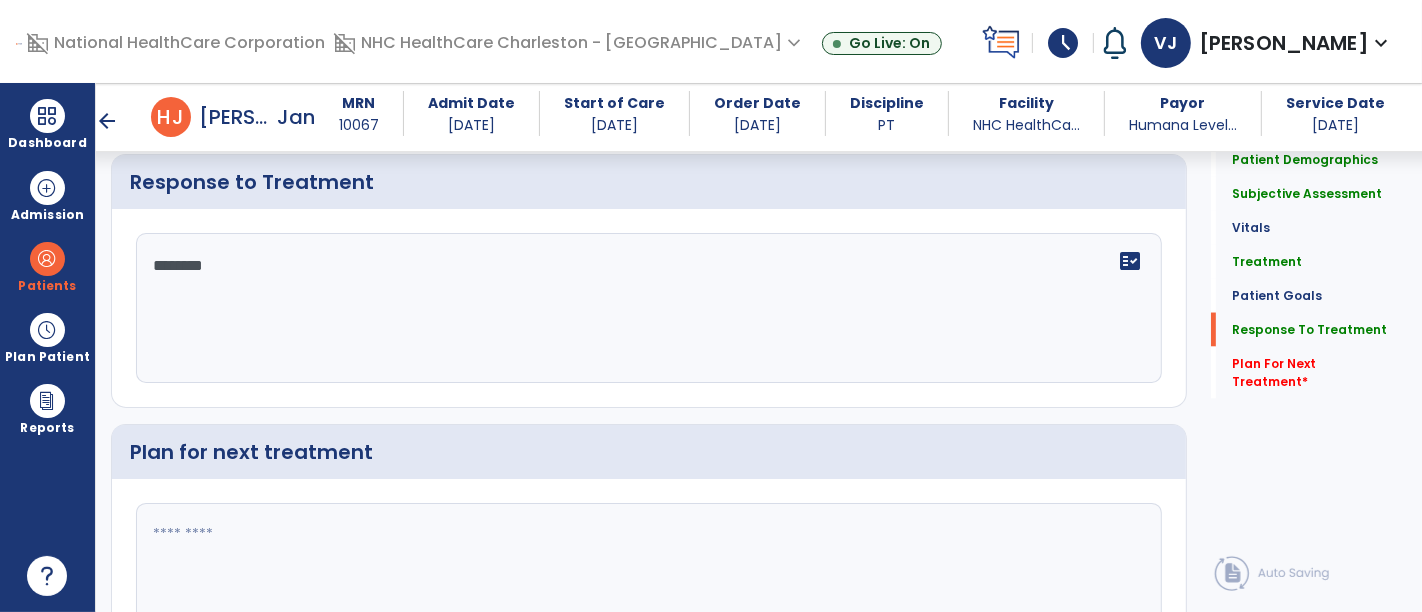 click on "*******" 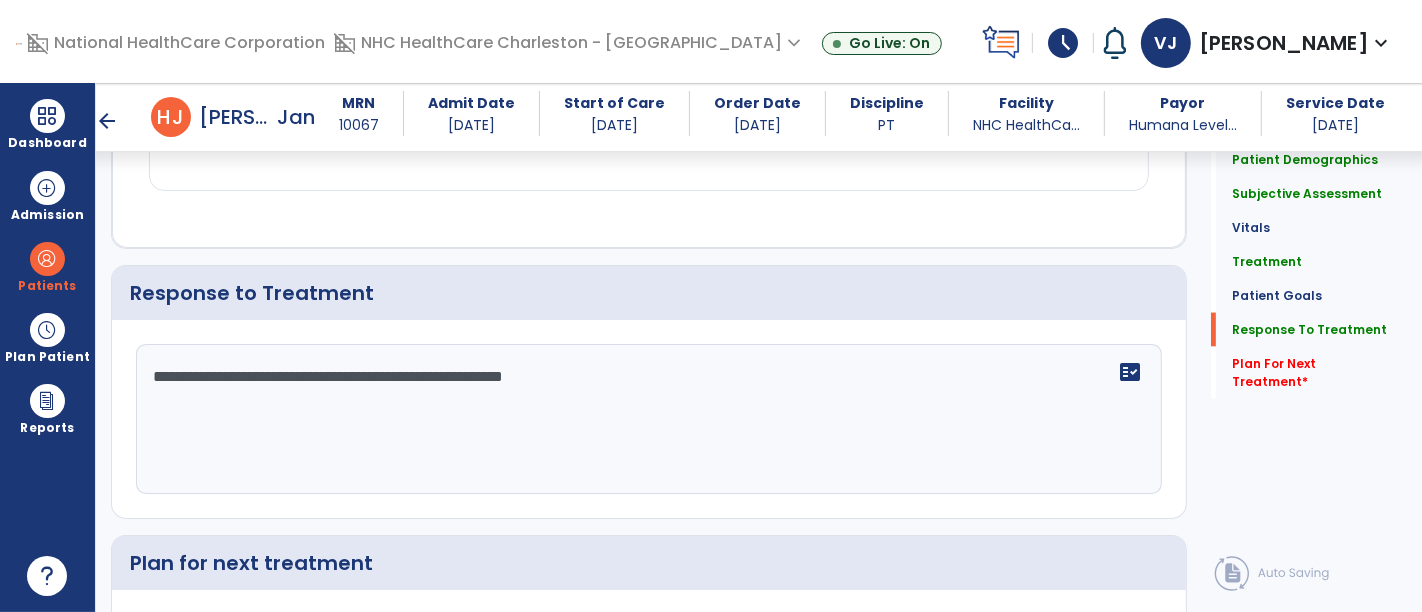 scroll, scrollTop: 2715, scrollLeft: 0, axis: vertical 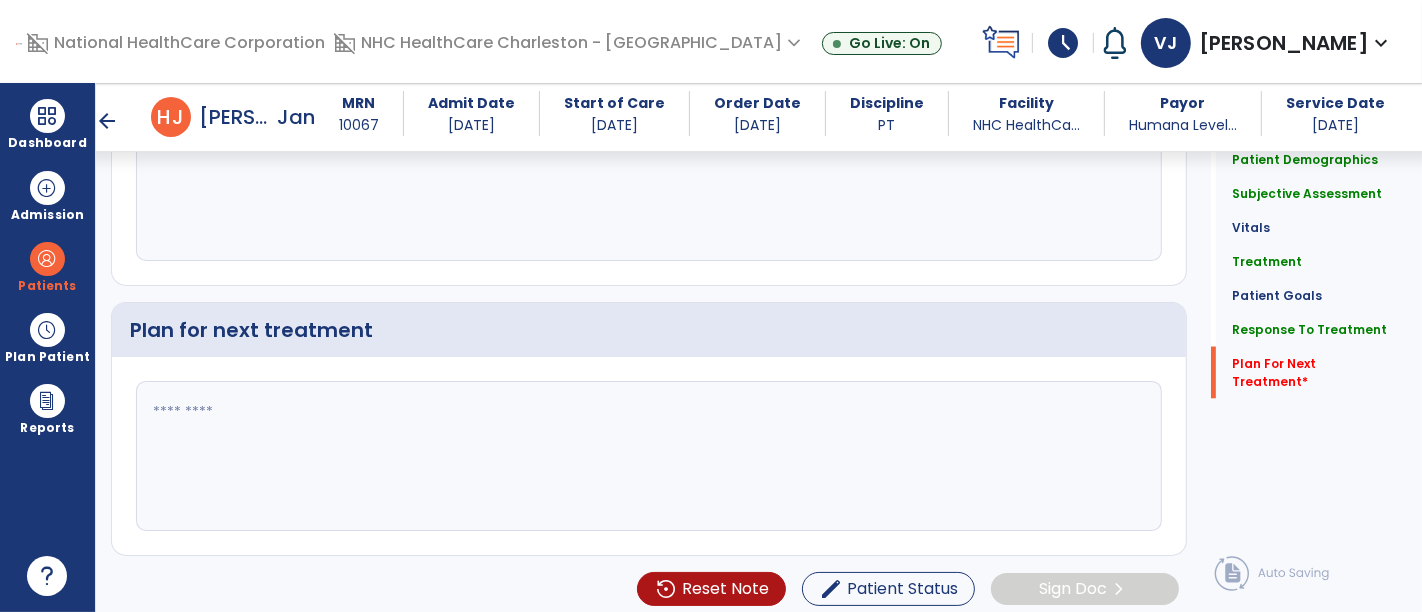 type on "**********" 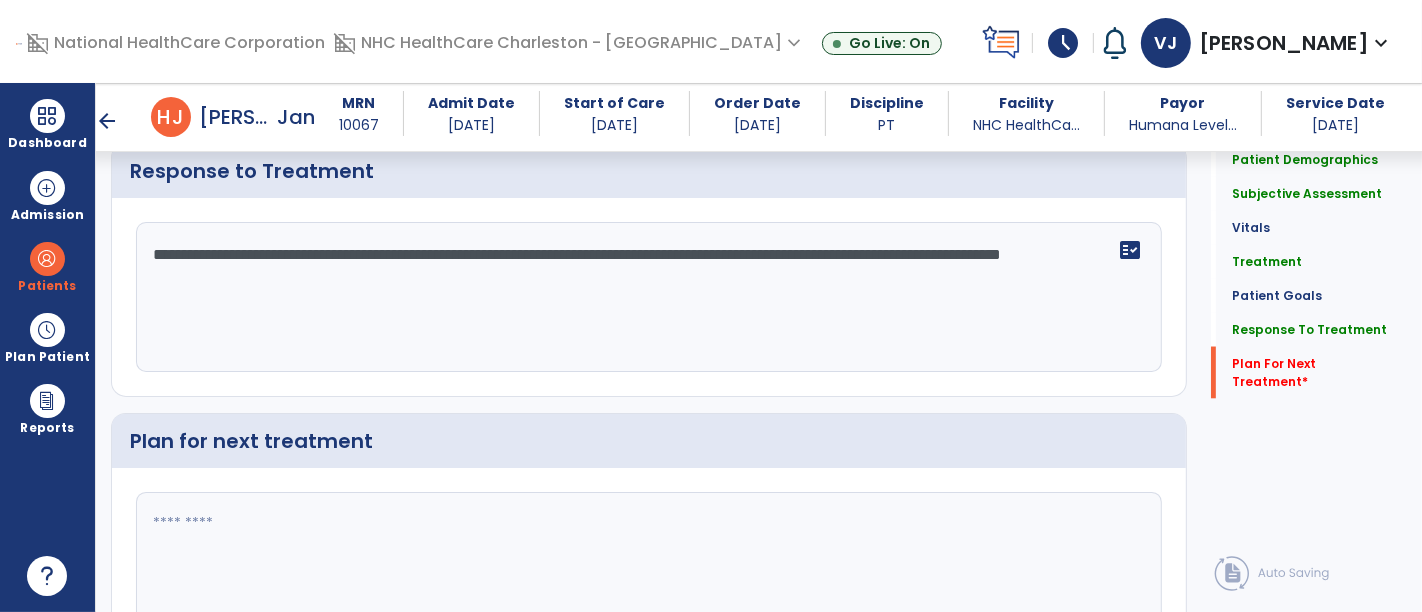 drag, startPoint x: 491, startPoint y: 399, endPoint x: 485, endPoint y: 387, distance: 13.416408 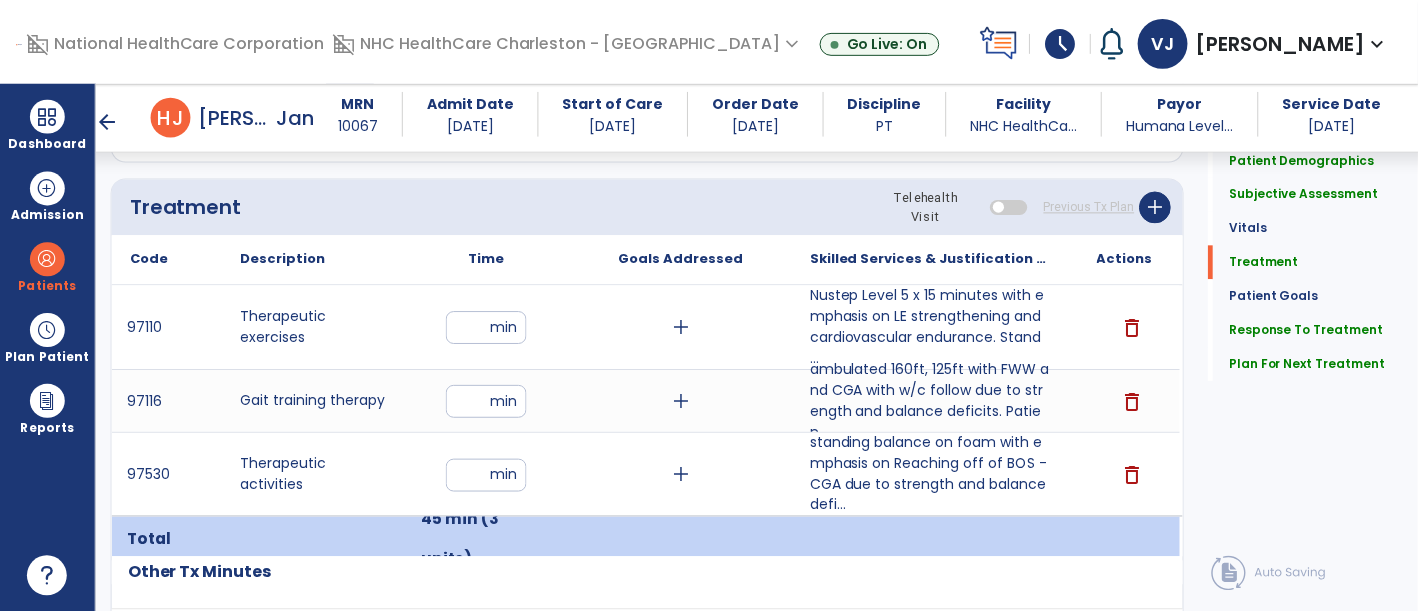 scroll, scrollTop: 1060, scrollLeft: 0, axis: vertical 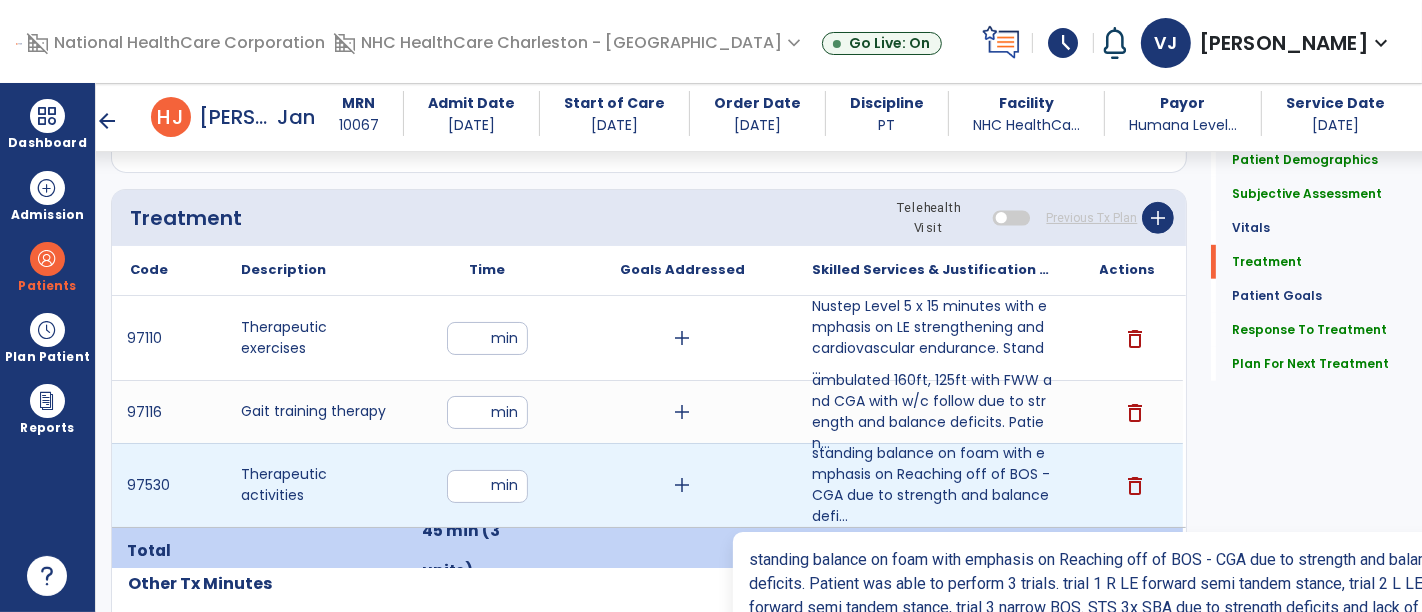 type on "**********" 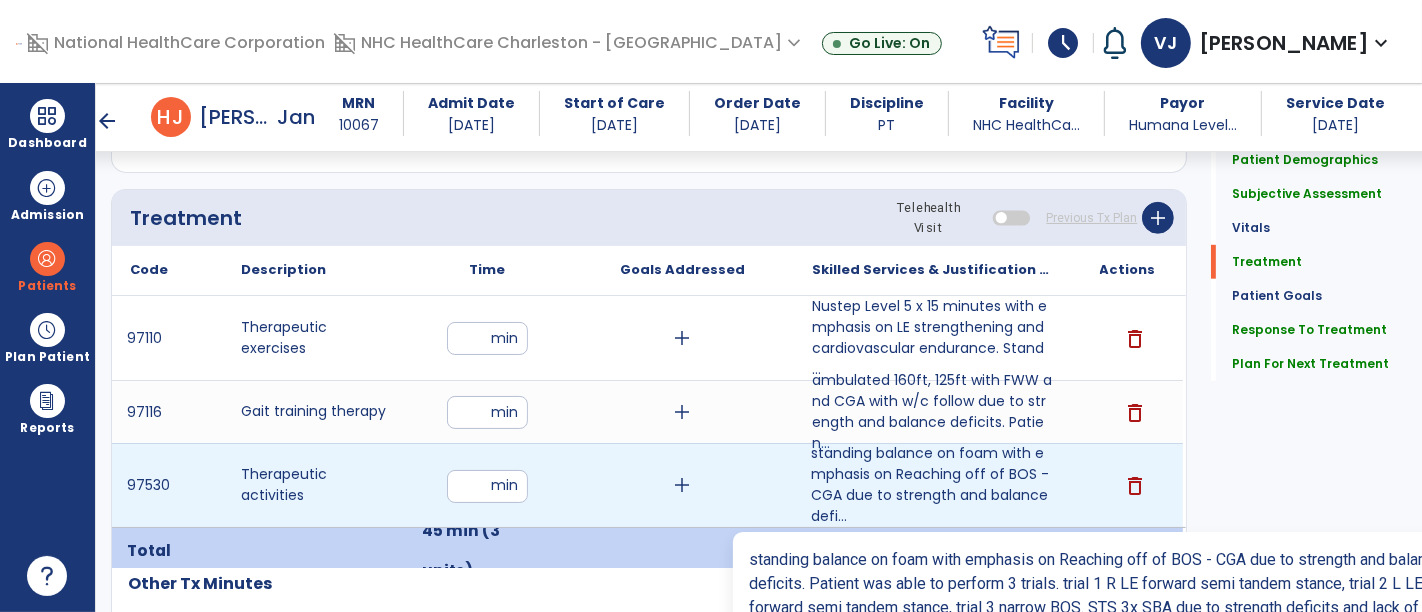 click on "standing balance on foam with emphasis on Reaching off of BOS - CGA due to strength and balance defi..." at bounding box center [933, 485] 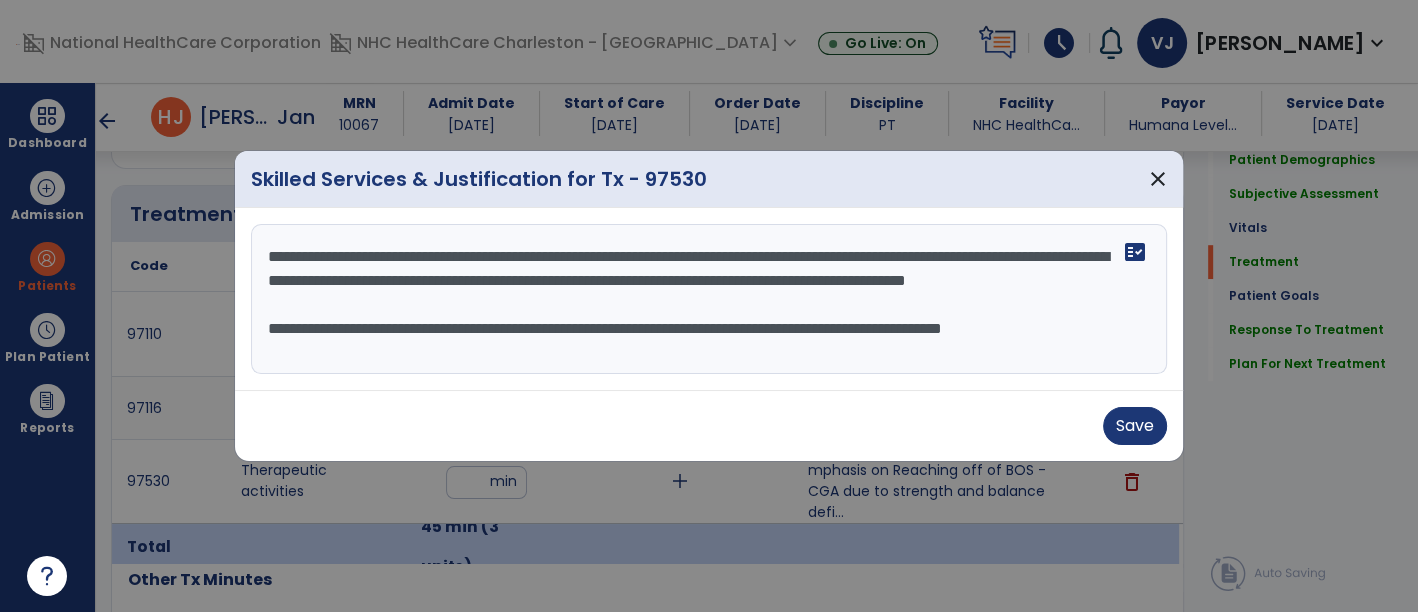 scroll, scrollTop: 1060, scrollLeft: 0, axis: vertical 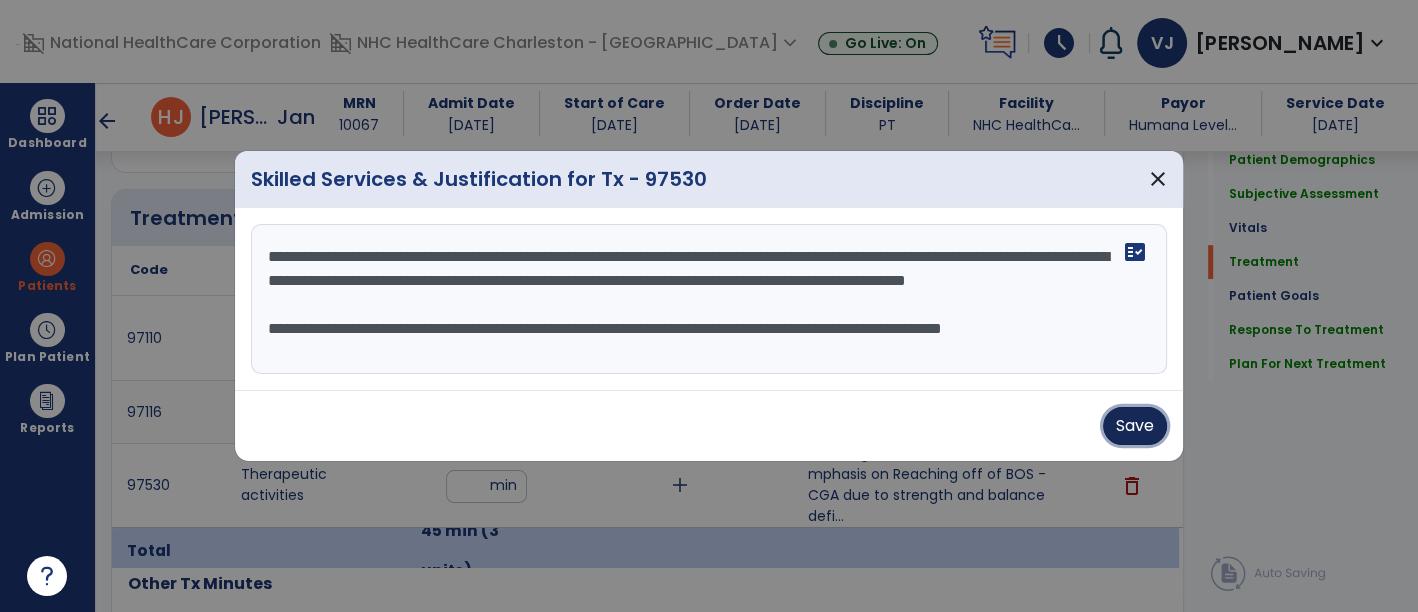click on "Save" at bounding box center [1135, 426] 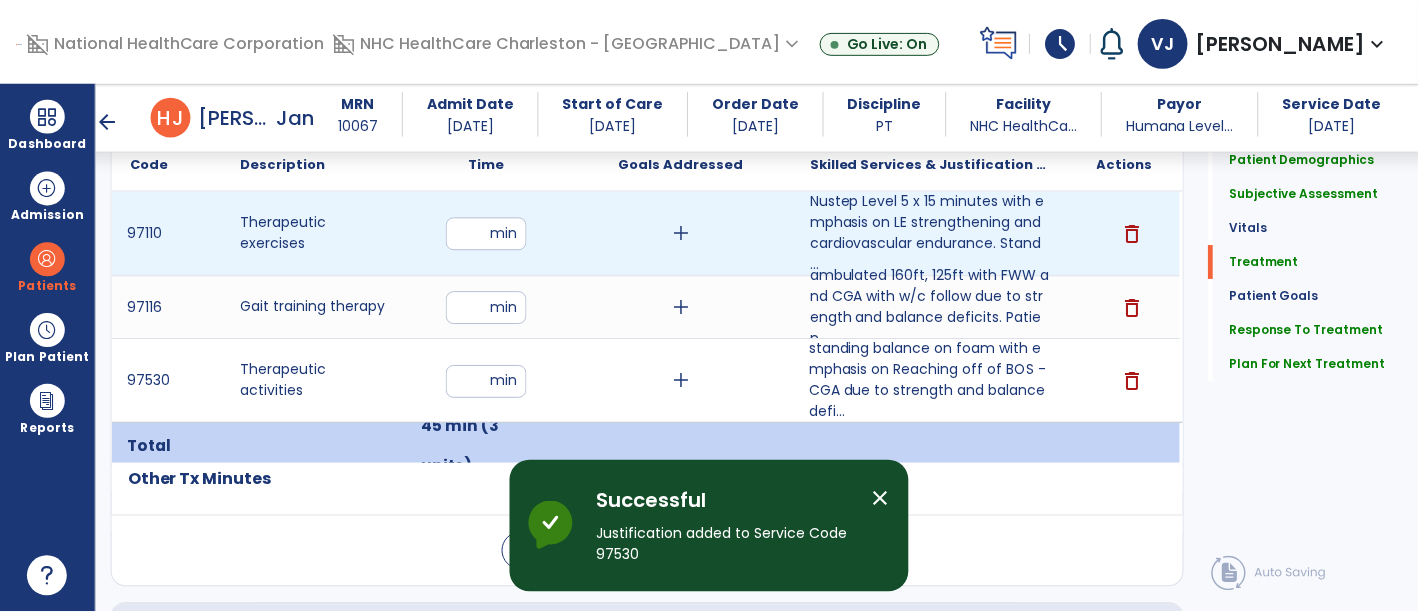 scroll, scrollTop: 1282, scrollLeft: 0, axis: vertical 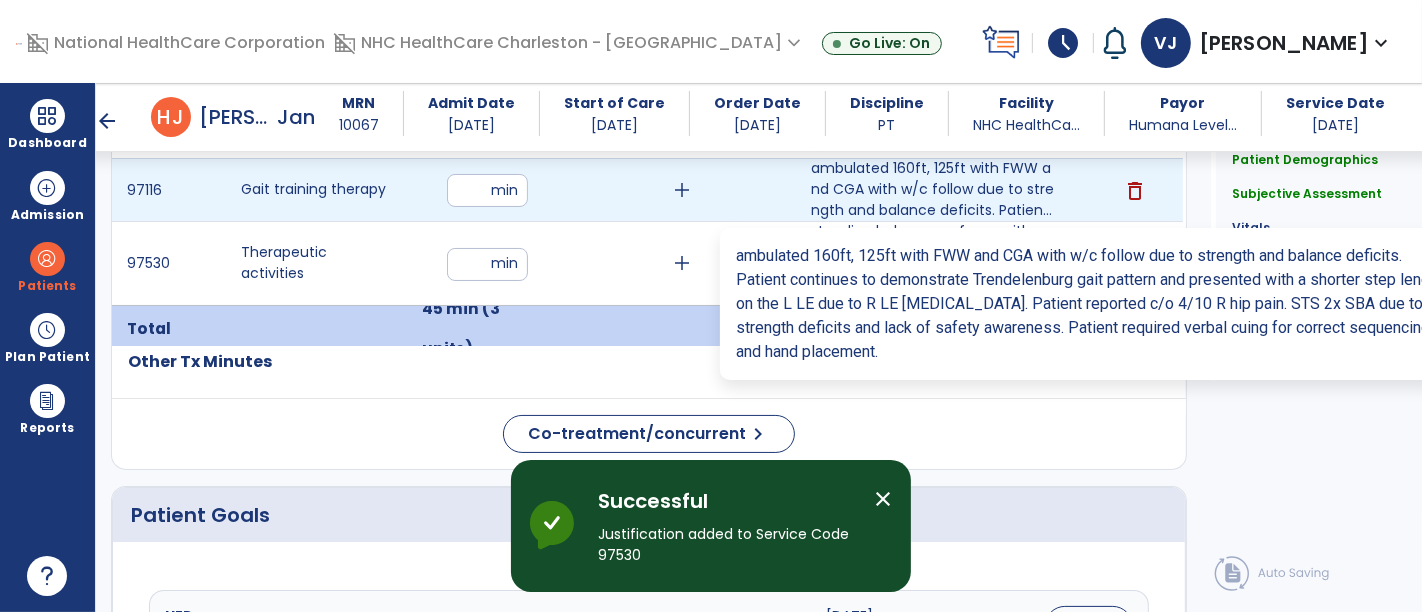 click on "ambulated 160ft, 125ft with FWW and CGA with w/c follow due to strength and balance deficits. Patien..." at bounding box center (933, 189) 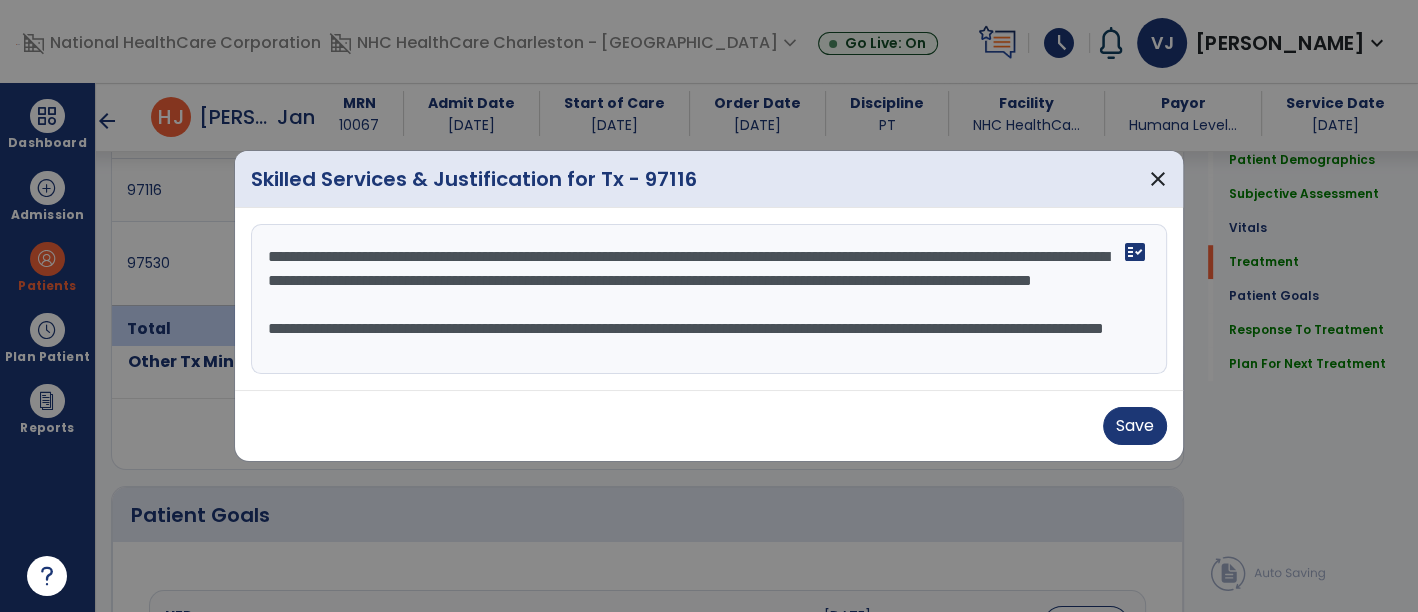 scroll, scrollTop: 1282, scrollLeft: 0, axis: vertical 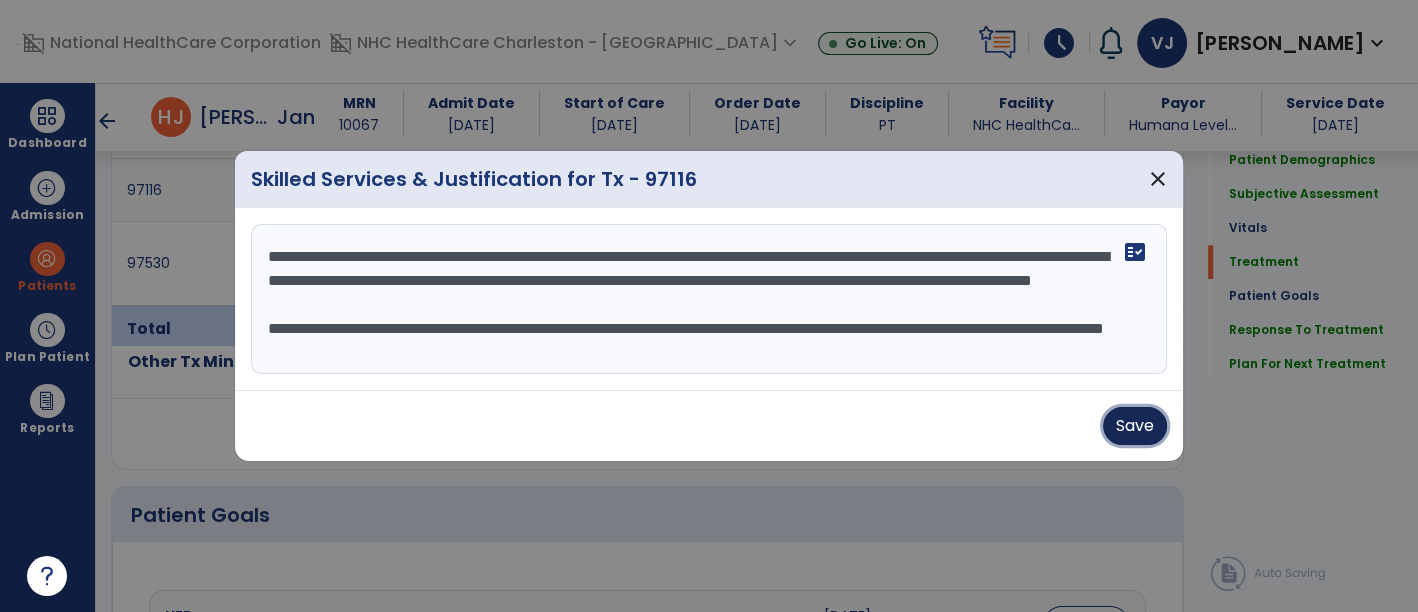 click on "Save" at bounding box center (1135, 426) 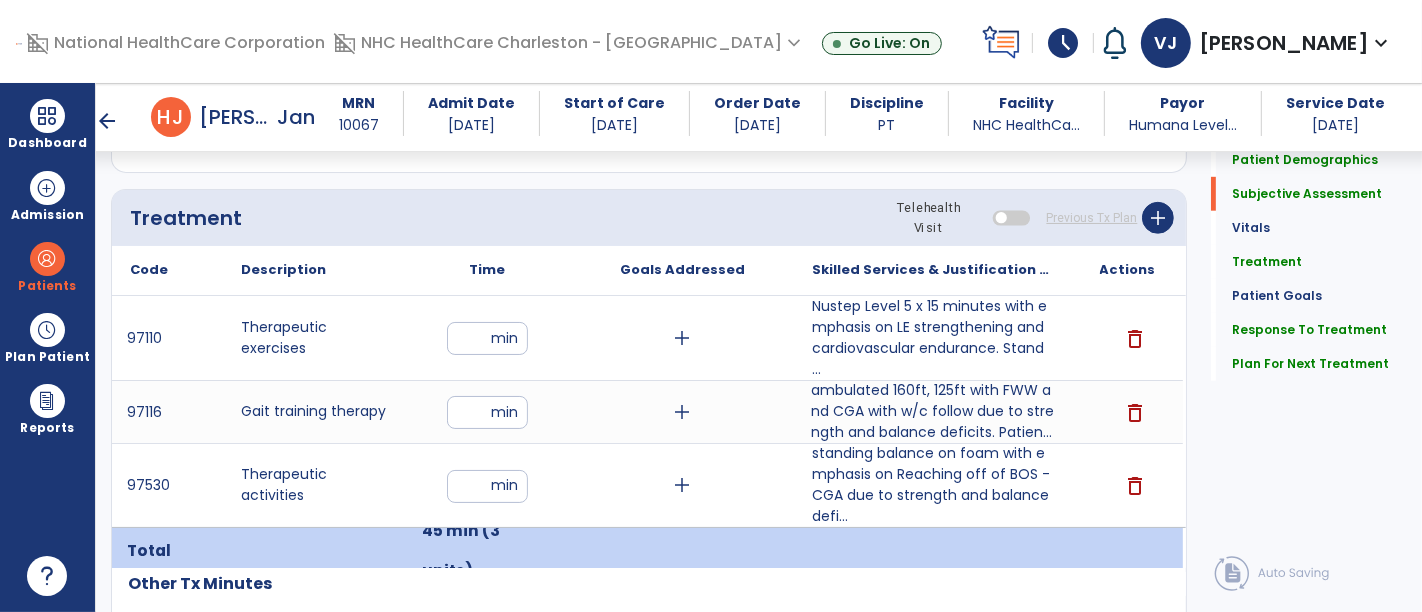 scroll, scrollTop: 60, scrollLeft: 0, axis: vertical 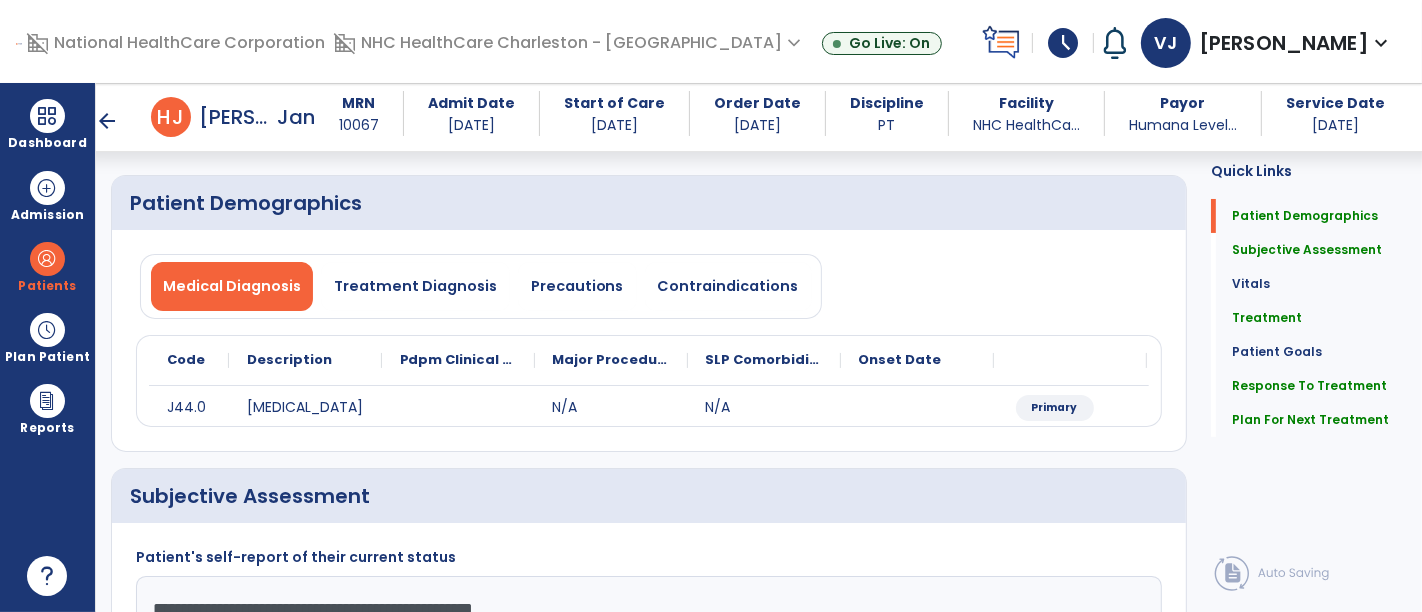 click on "arrow_back" at bounding box center (107, 121) 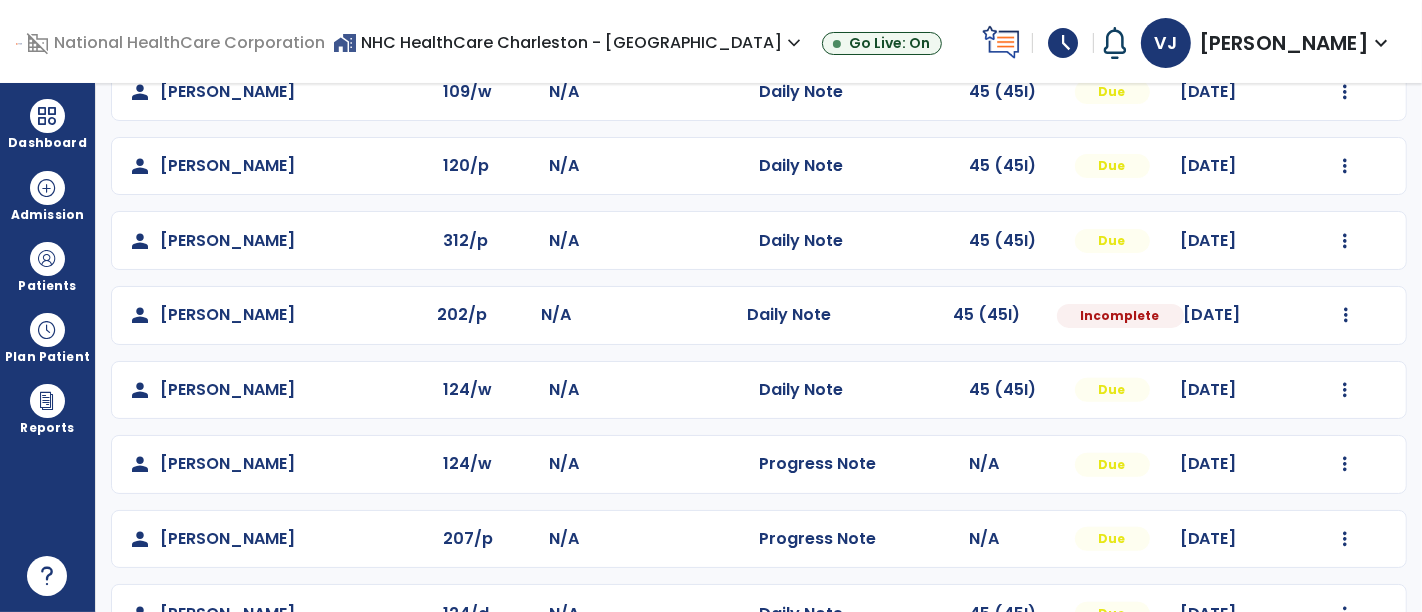 scroll, scrollTop: 542, scrollLeft: 0, axis: vertical 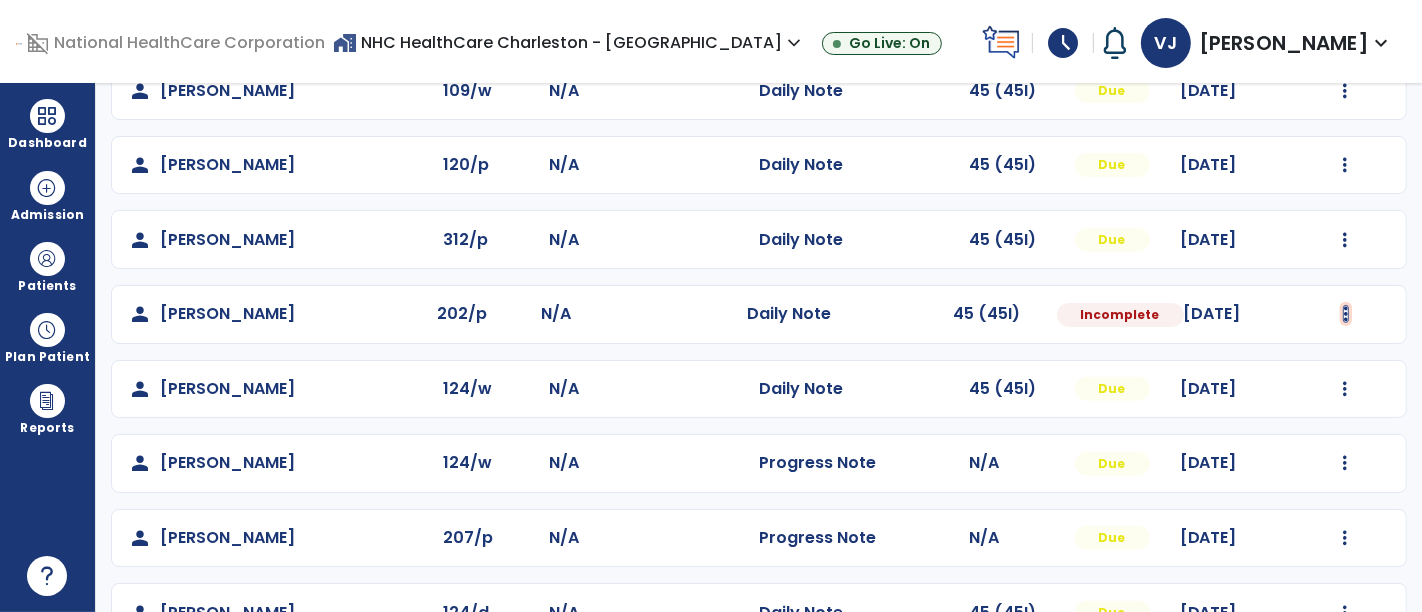 click at bounding box center (1346, -168) 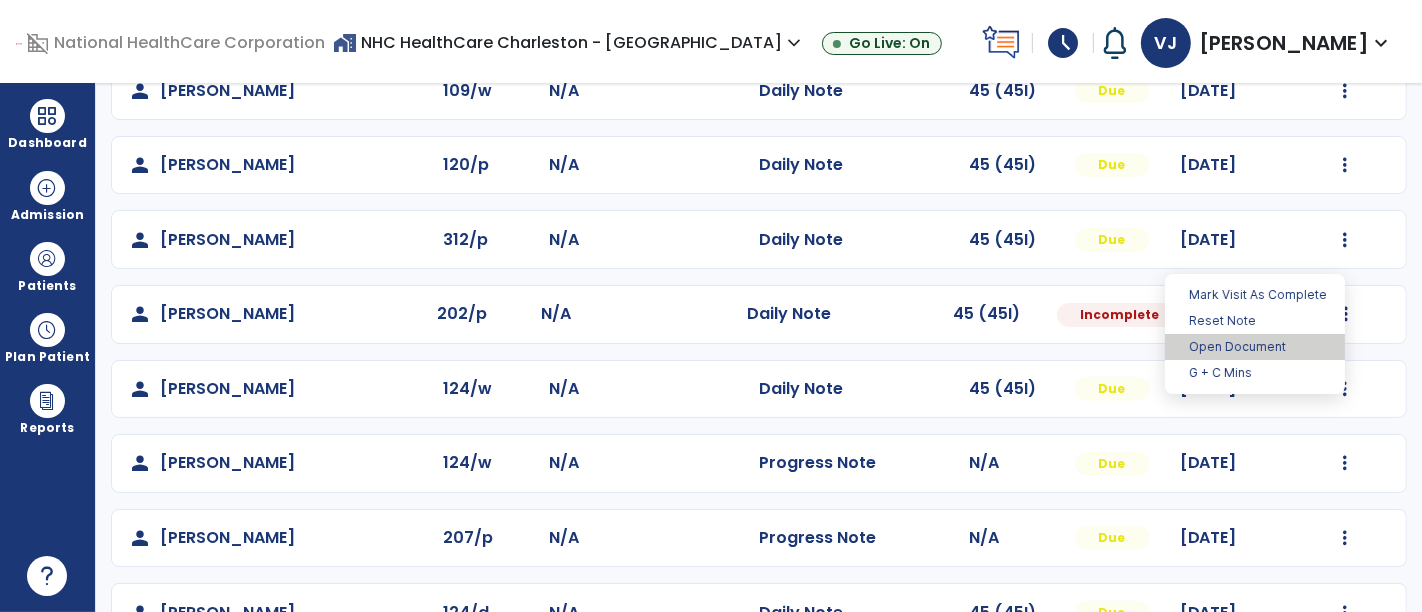 click on "Open Document" at bounding box center [1255, 347] 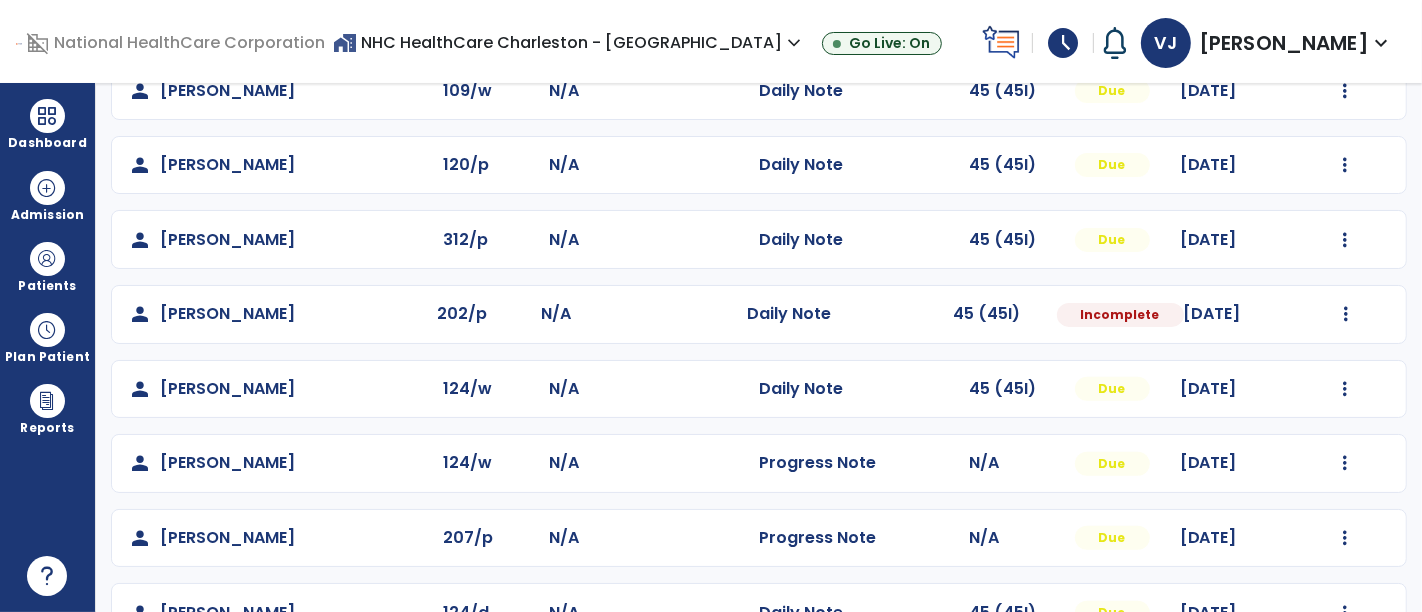 select on "*" 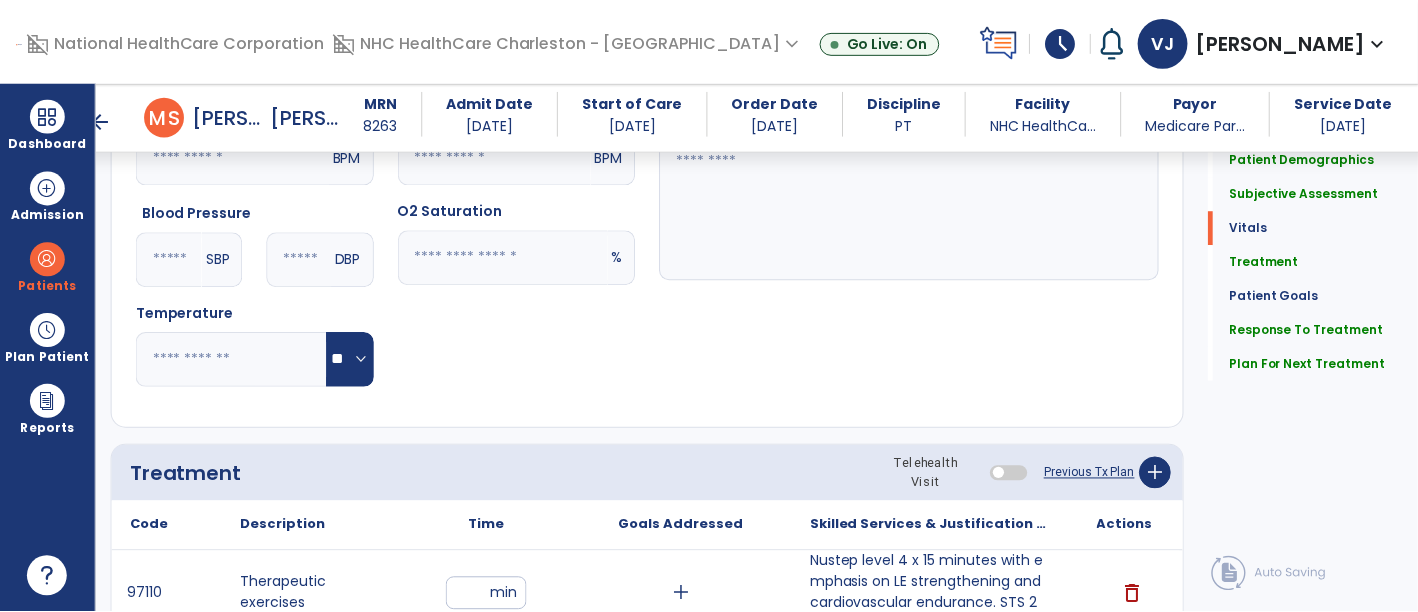 scroll, scrollTop: 1097, scrollLeft: 0, axis: vertical 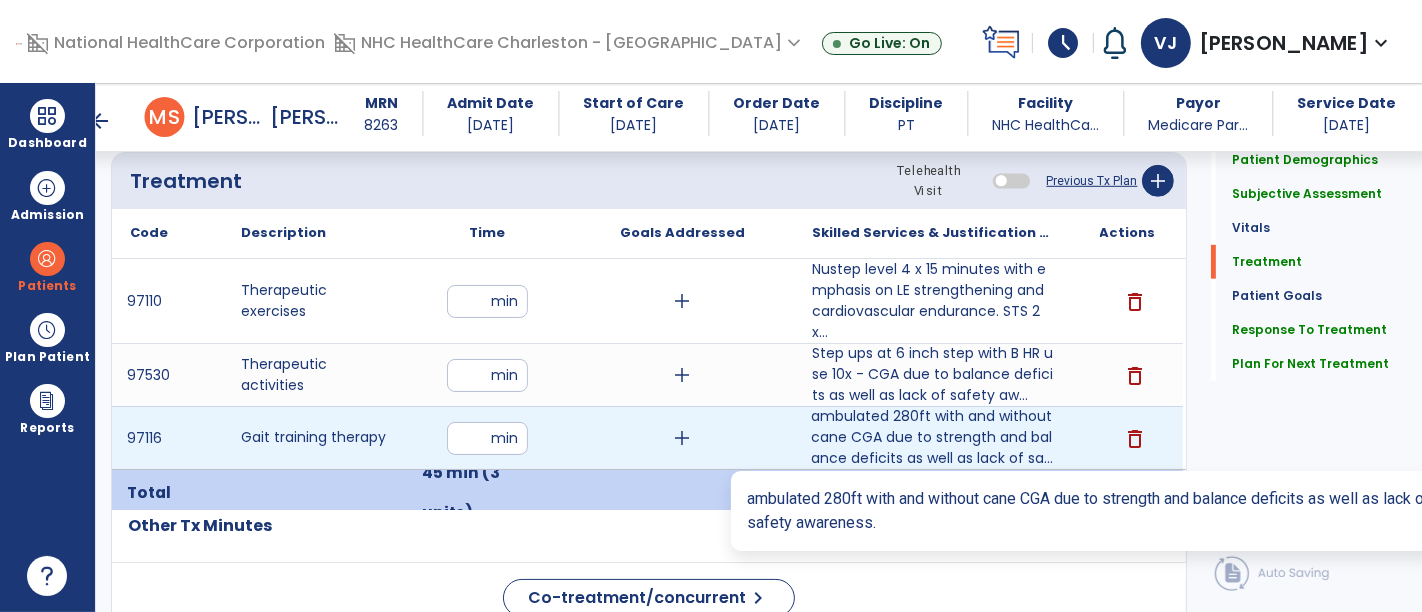 click on "ambulated 280ft with and without cane CGA due to strength and balance deficits as well as lack of sa..." at bounding box center [933, 437] 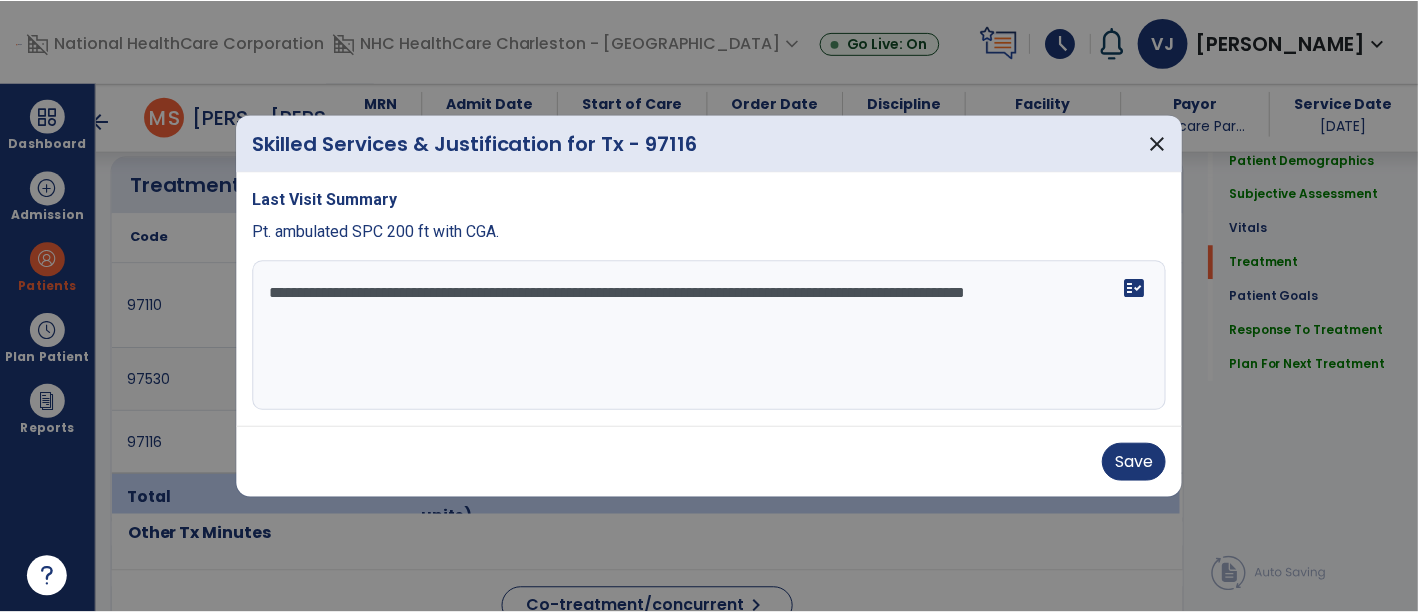 scroll, scrollTop: 1097, scrollLeft: 0, axis: vertical 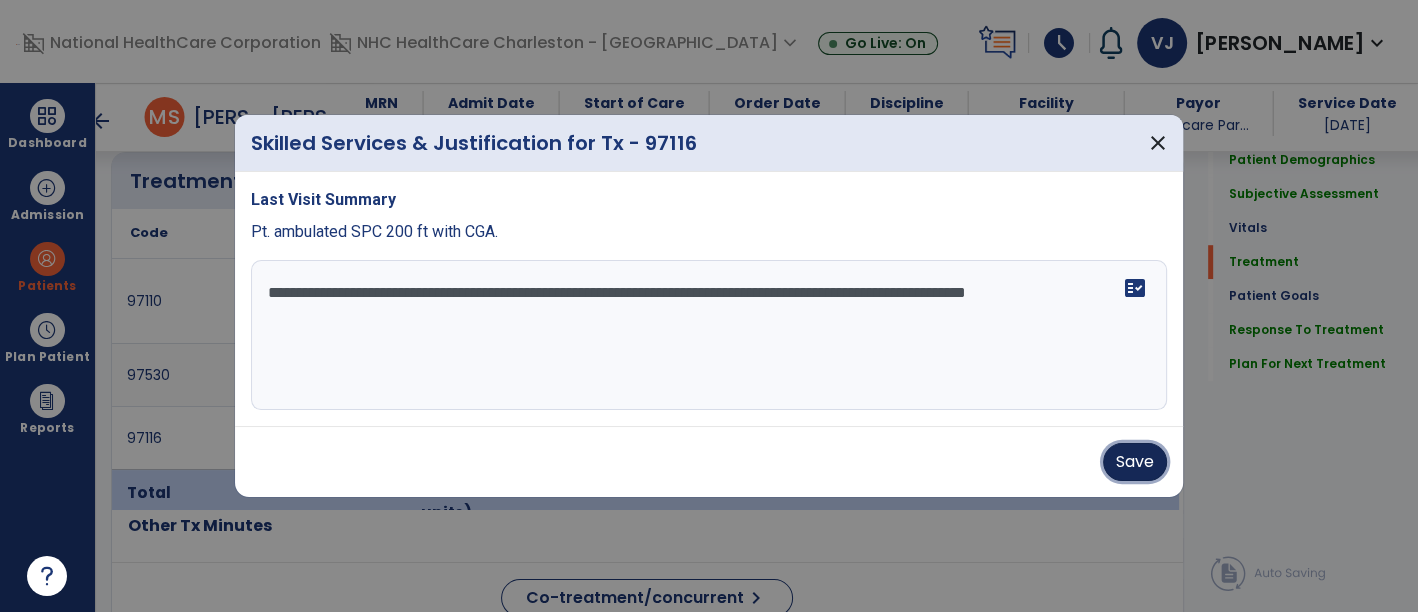 click on "Save" at bounding box center [1135, 462] 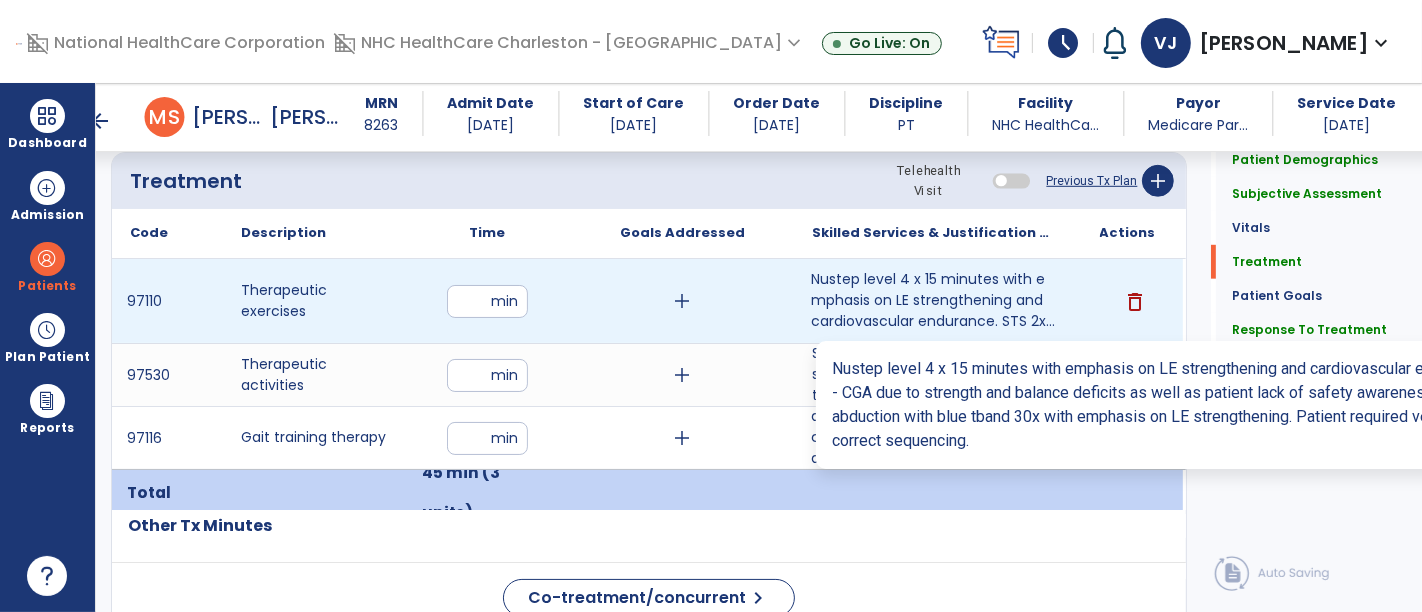 click on "Nustep level 4 x 15 minutes with emphasis on LE strengthening and cardiovascular endurance.
STS 2x..." at bounding box center [933, 300] 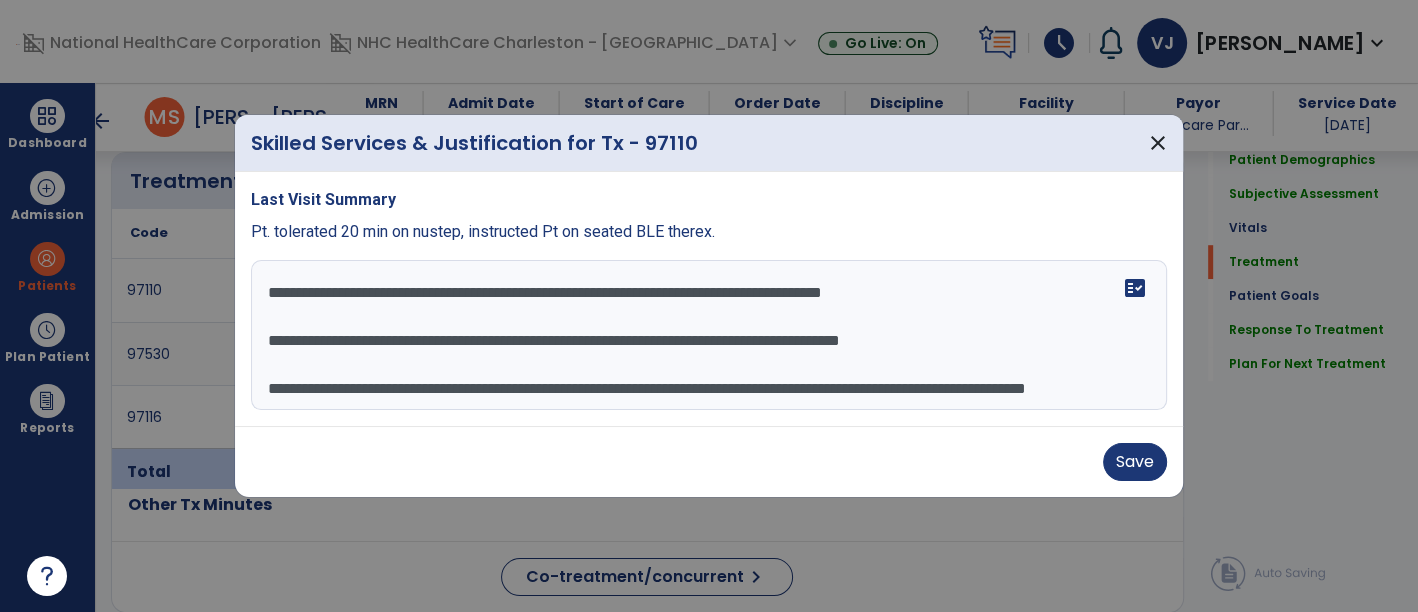 scroll, scrollTop: 1097, scrollLeft: 0, axis: vertical 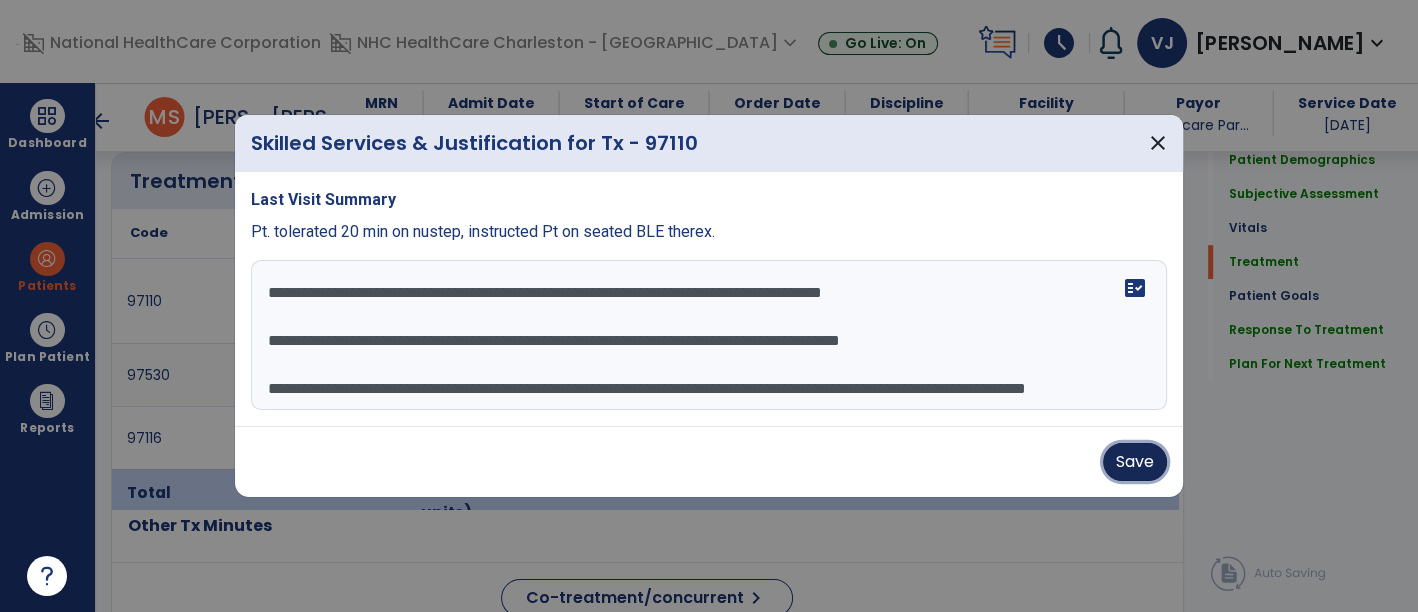 click on "Save" at bounding box center [1135, 462] 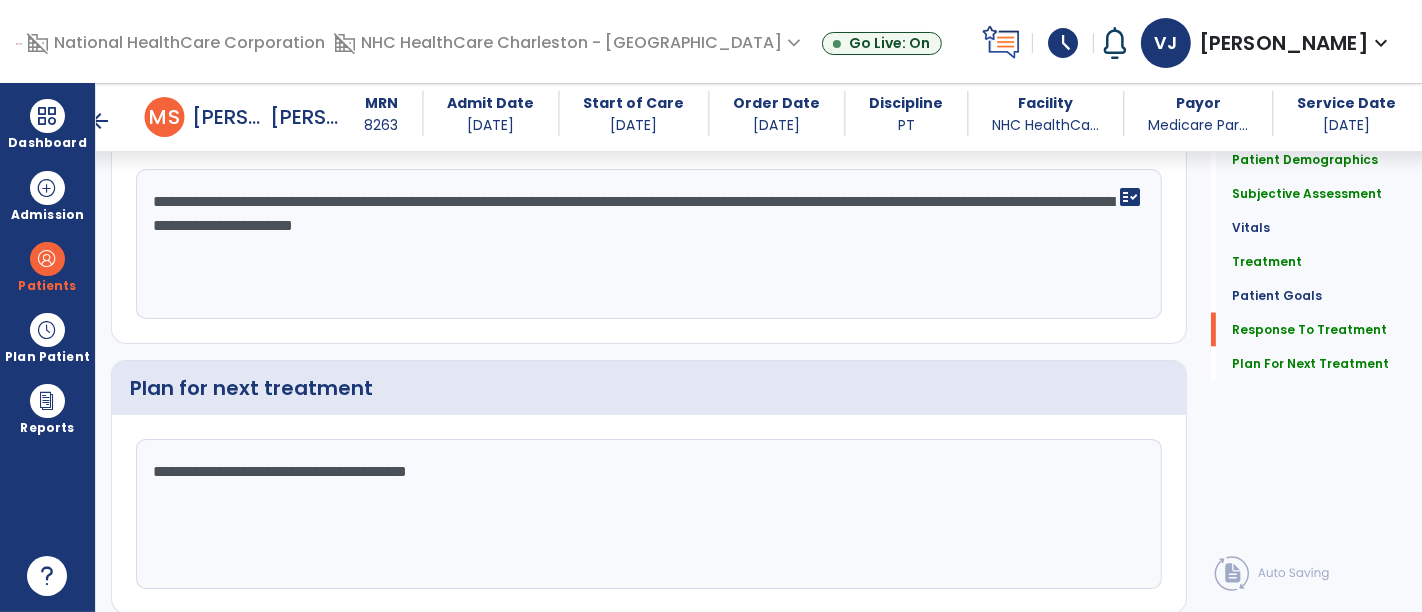 scroll, scrollTop: 2795, scrollLeft: 0, axis: vertical 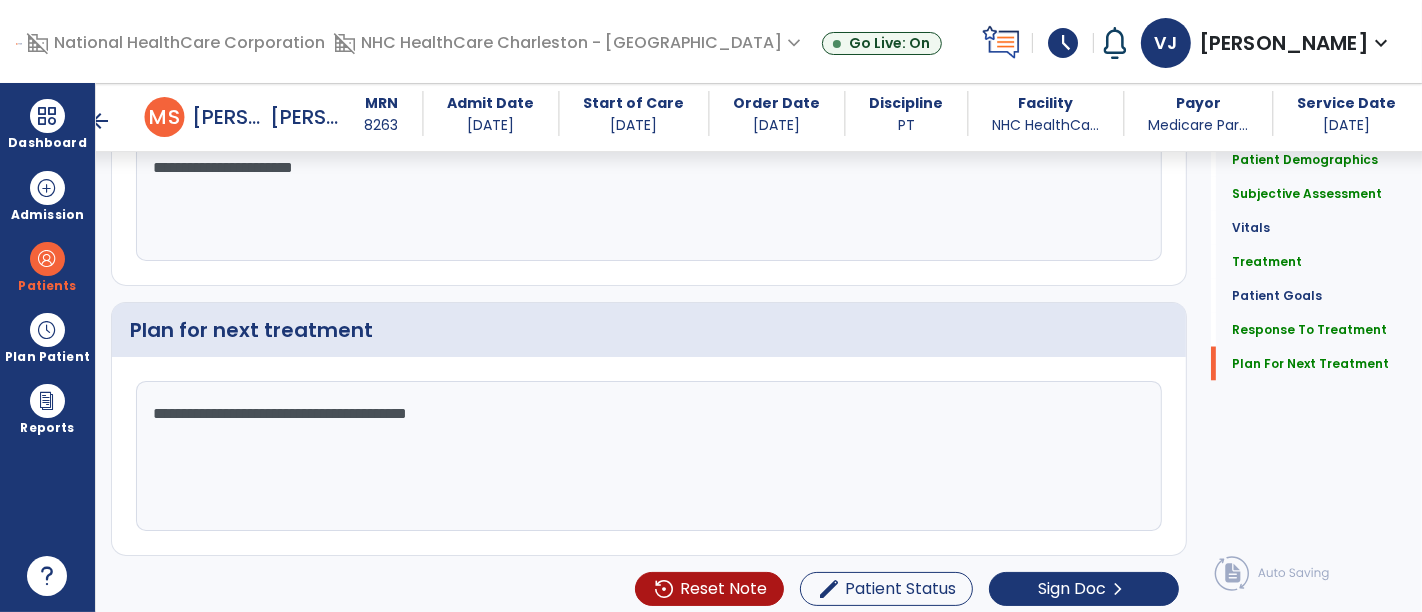 click on "arrow_back" at bounding box center [101, 121] 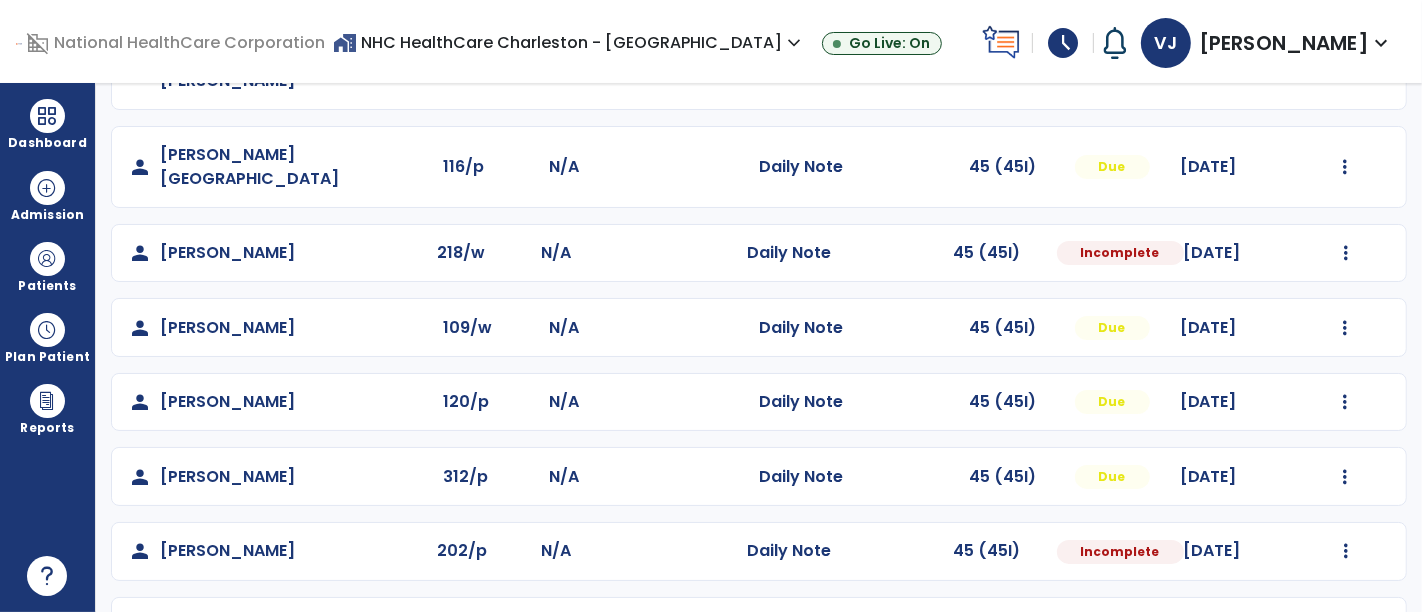 scroll, scrollTop: 333, scrollLeft: 0, axis: vertical 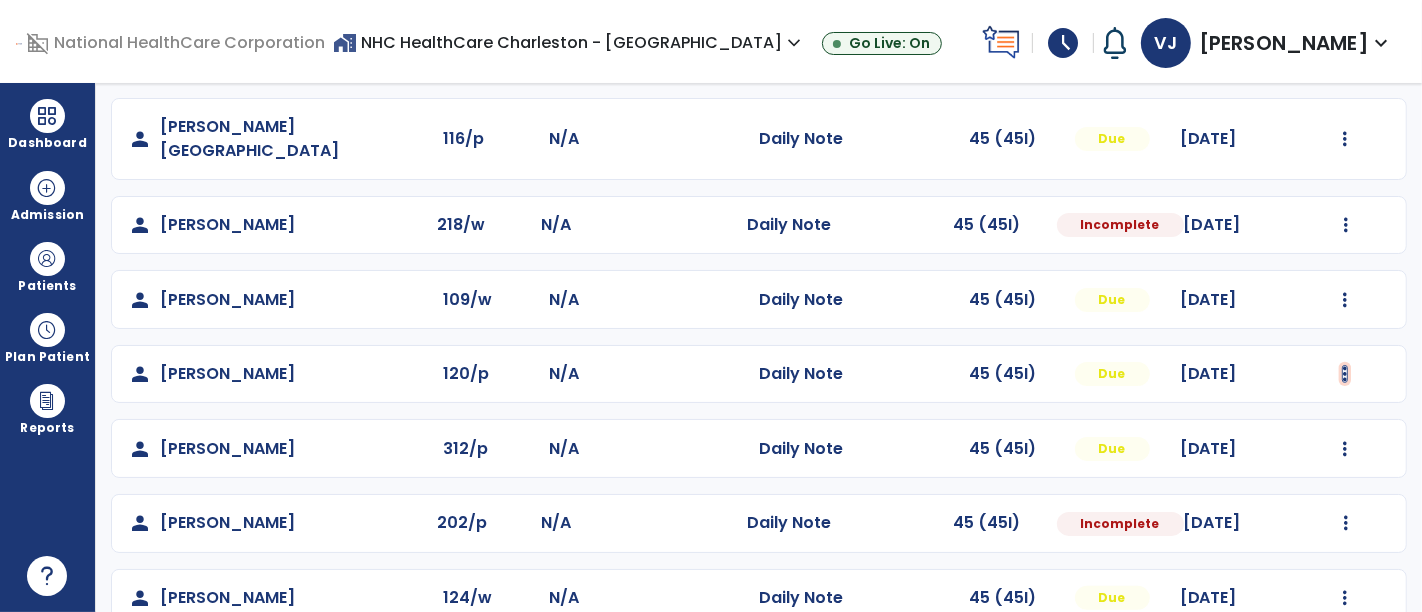 click at bounding box center (1346, 41) 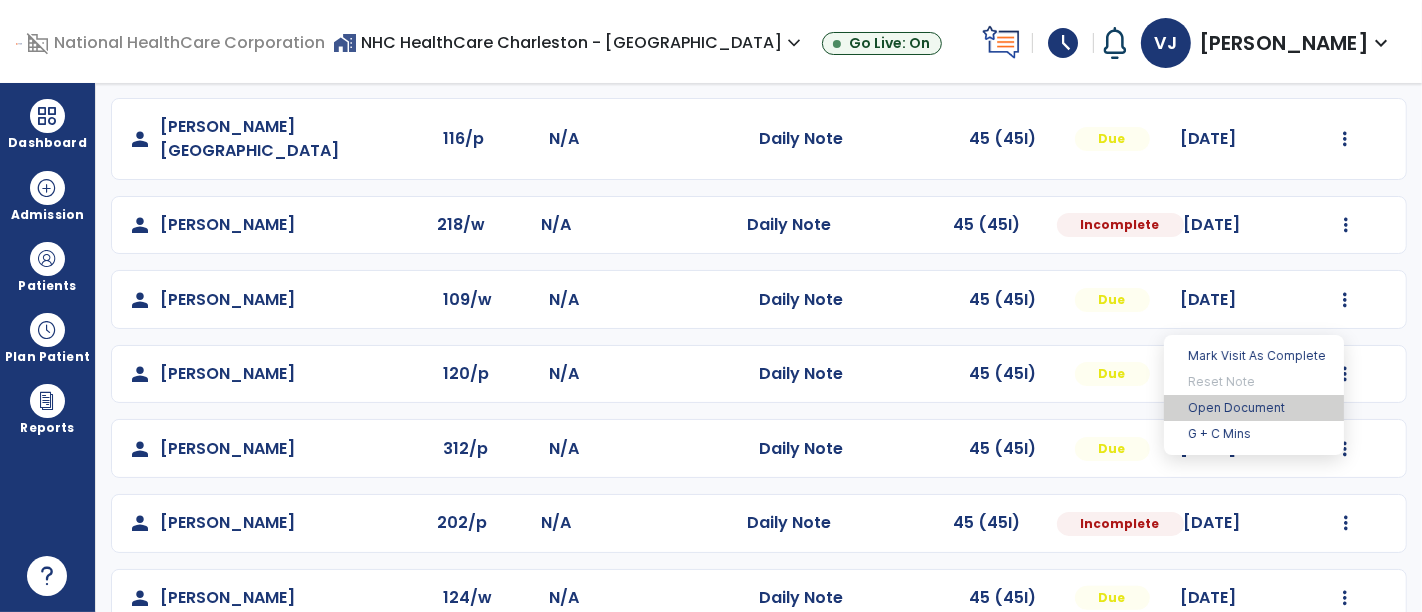 click on "Open Document" at bounding box center (1254, 408) 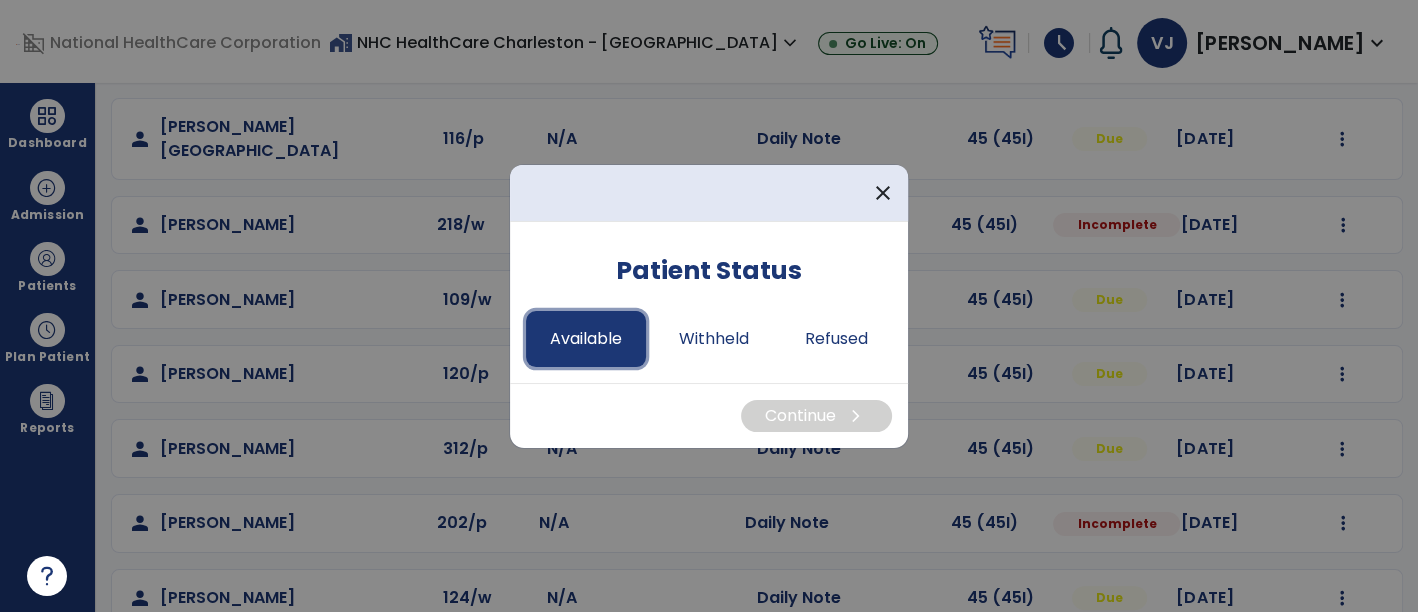 click on "Available" at bounding box center [586, 339] 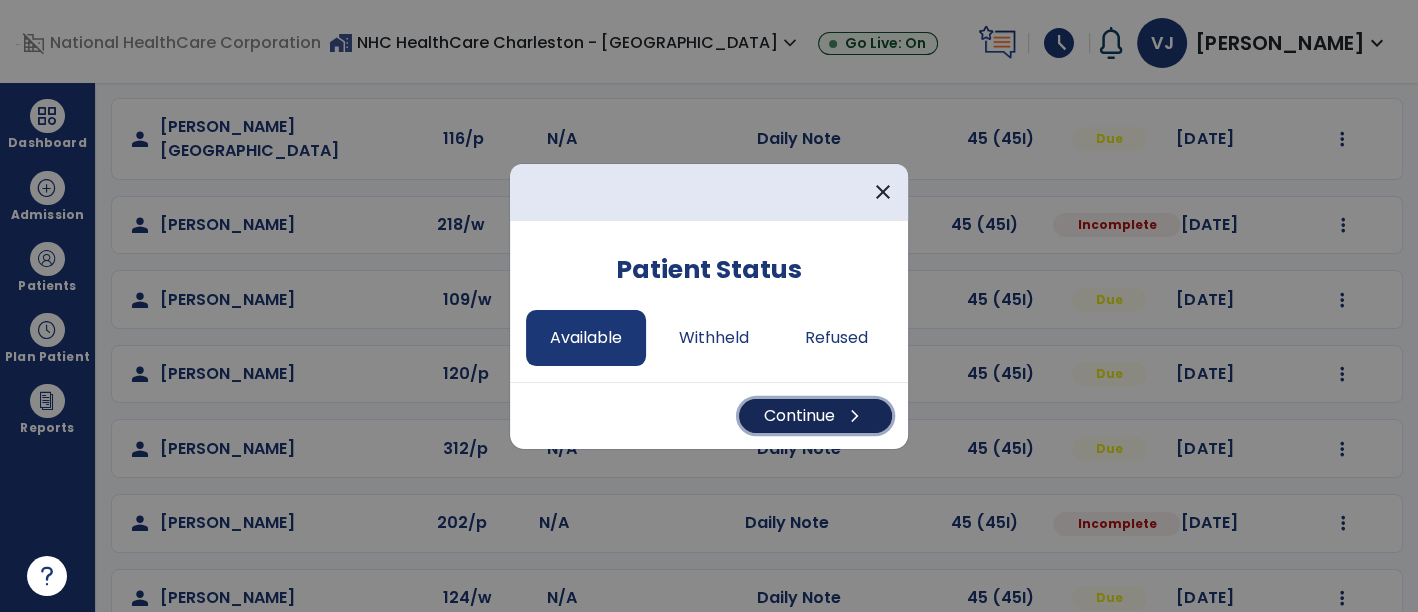 click on "Continue   chevron_right" at bounding box center [815, 416] 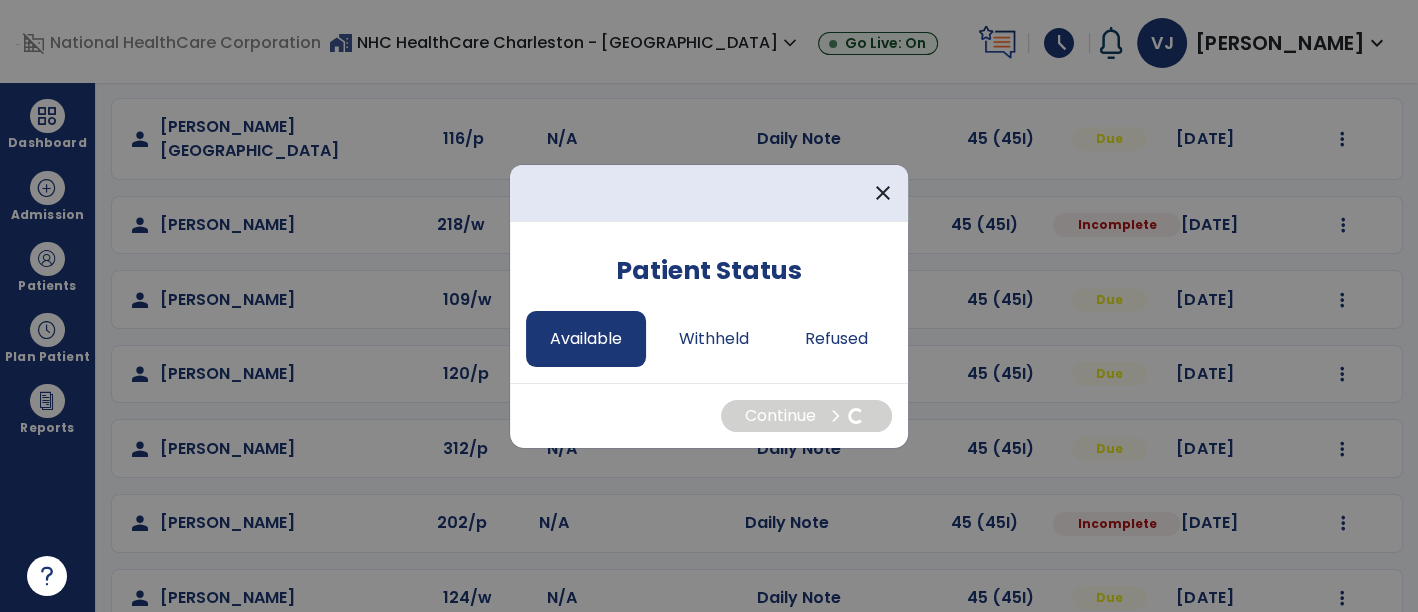 select on "*" 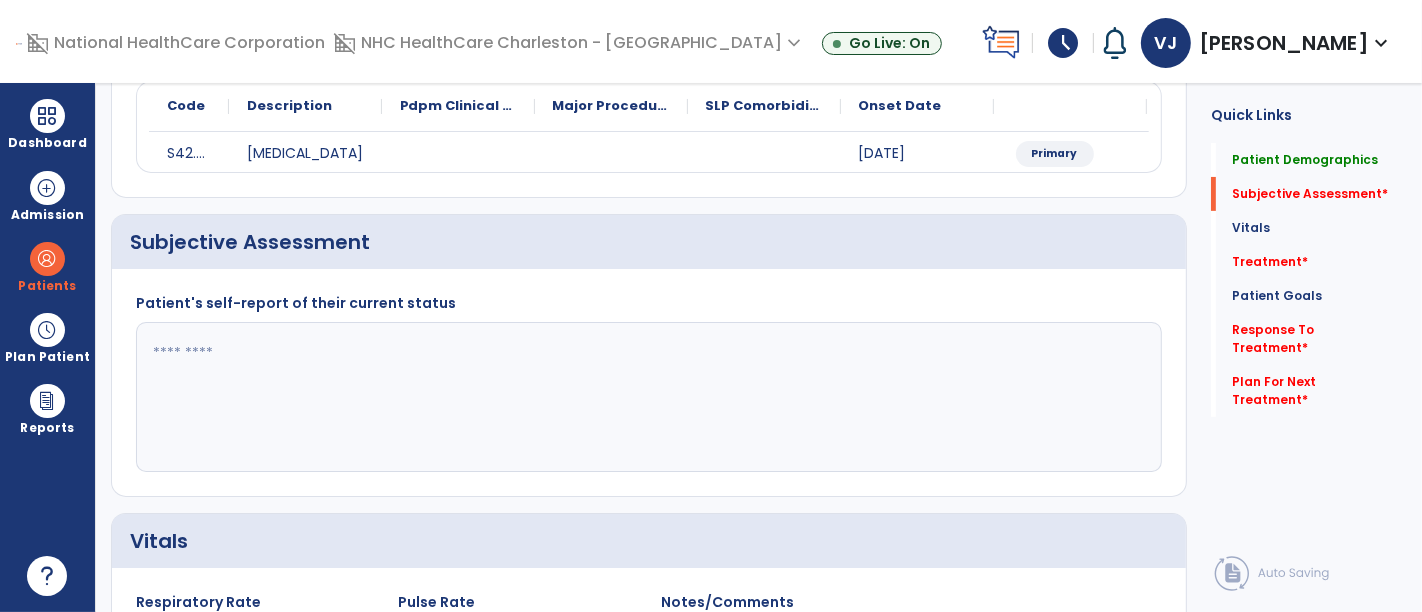 click 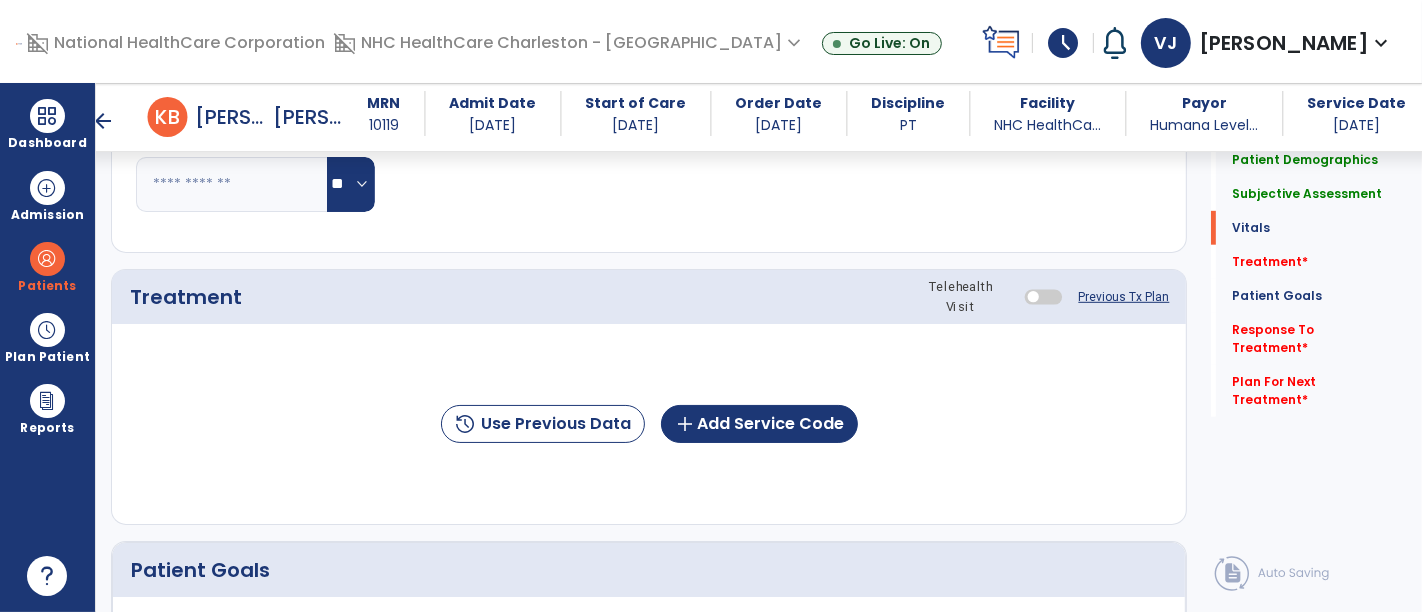 scroll, scrollTop: 1000, scrollLeft: 0, axis: vertical 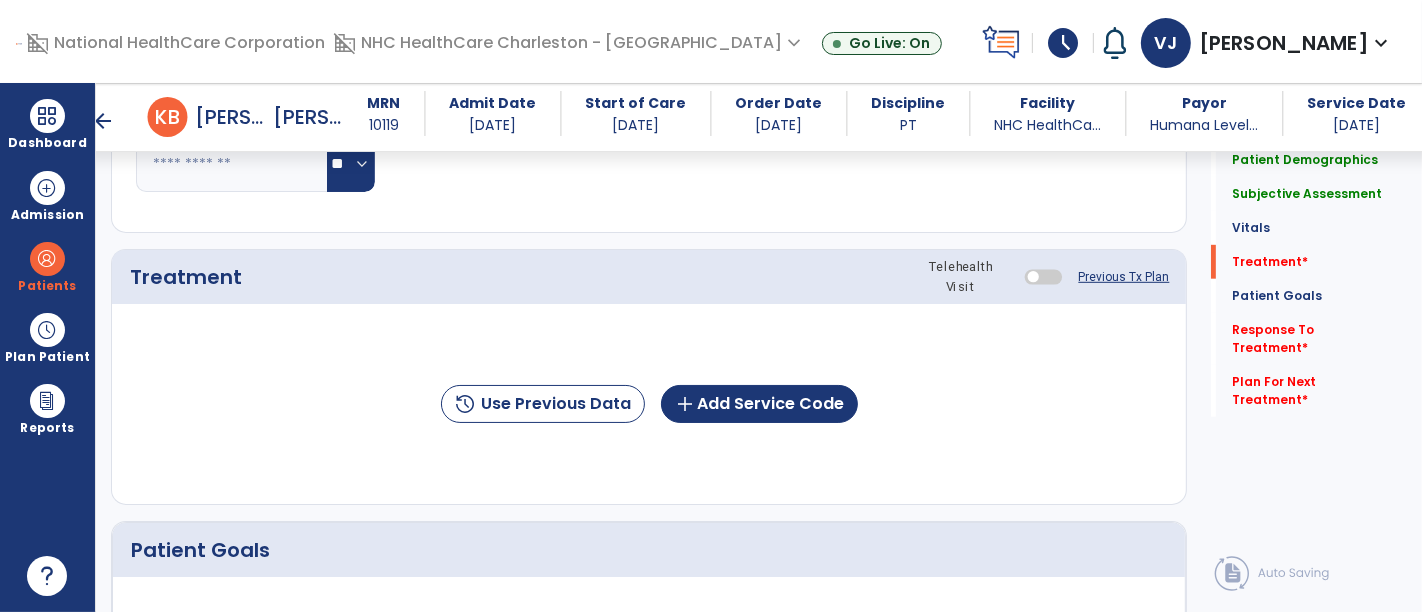 type on "**********" 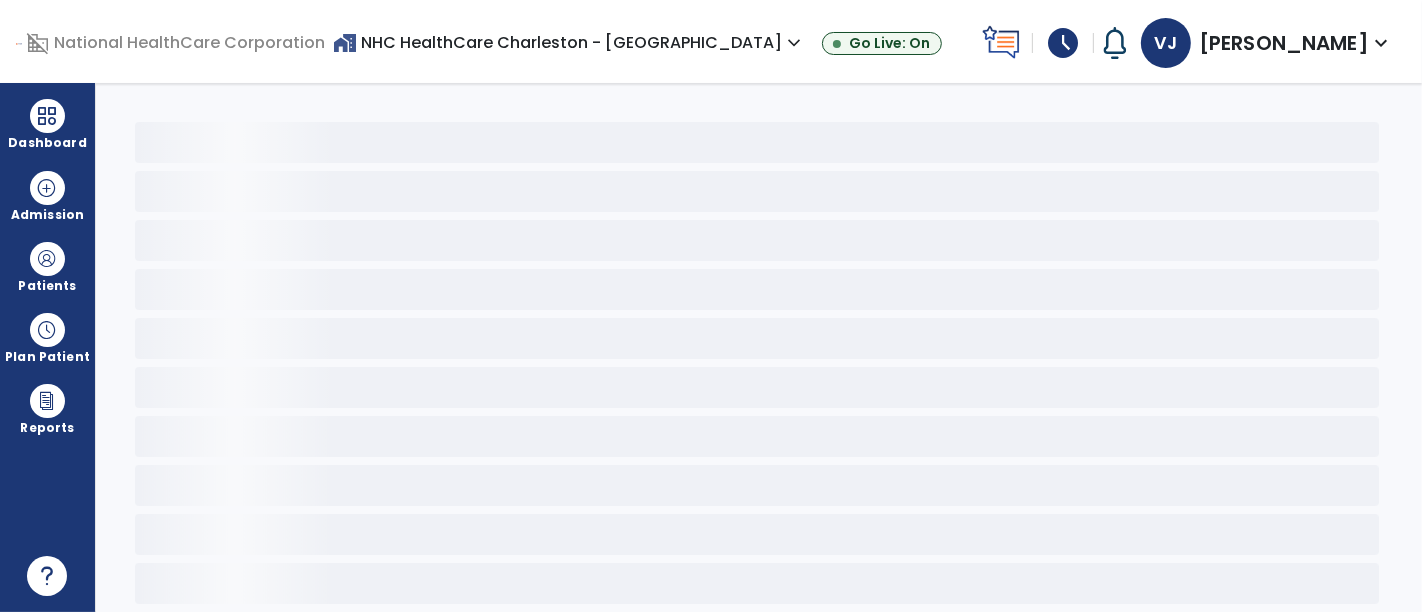 scroll, scrollTop: 48, scrollLeft: 0, axis: vertical 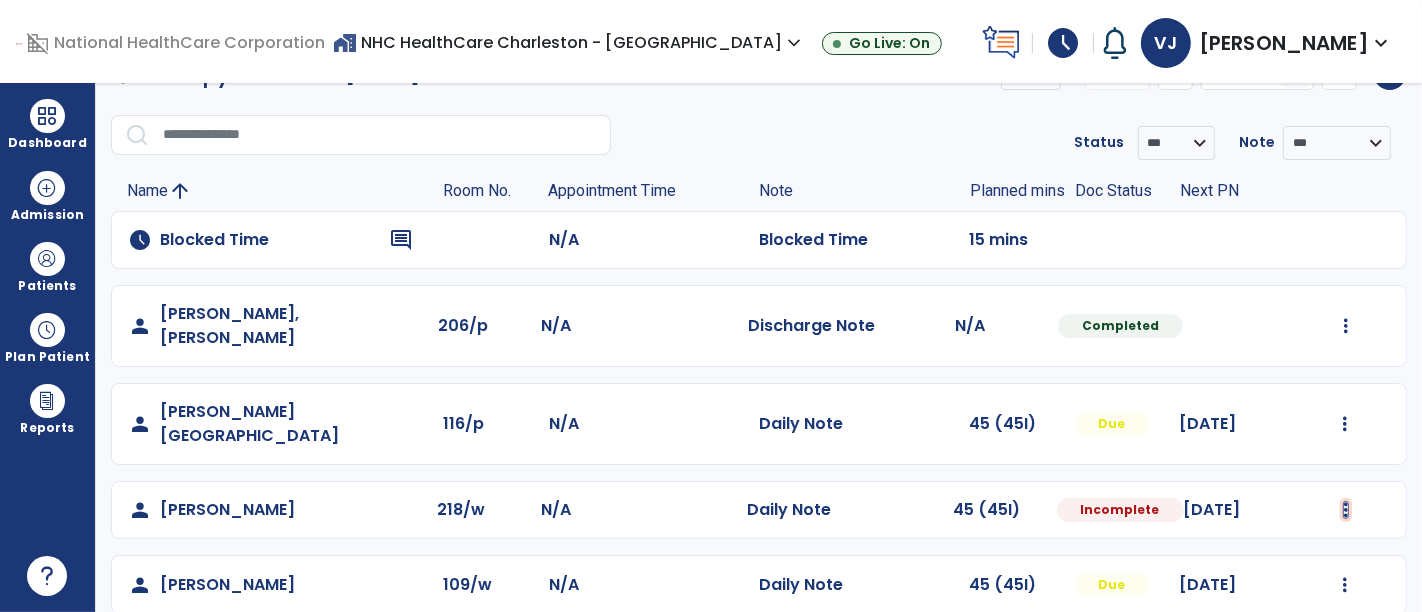 click at bounding box center [1346, 326] 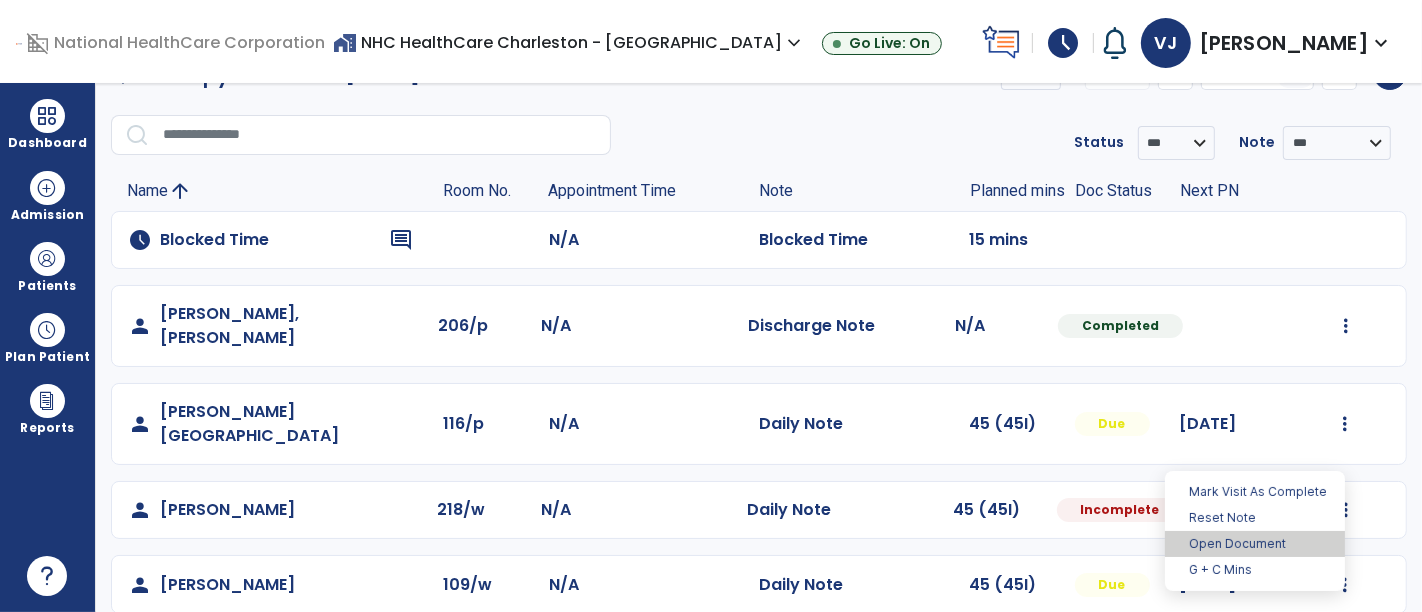 click on "Open Document" at bounding box center [1255, 544] 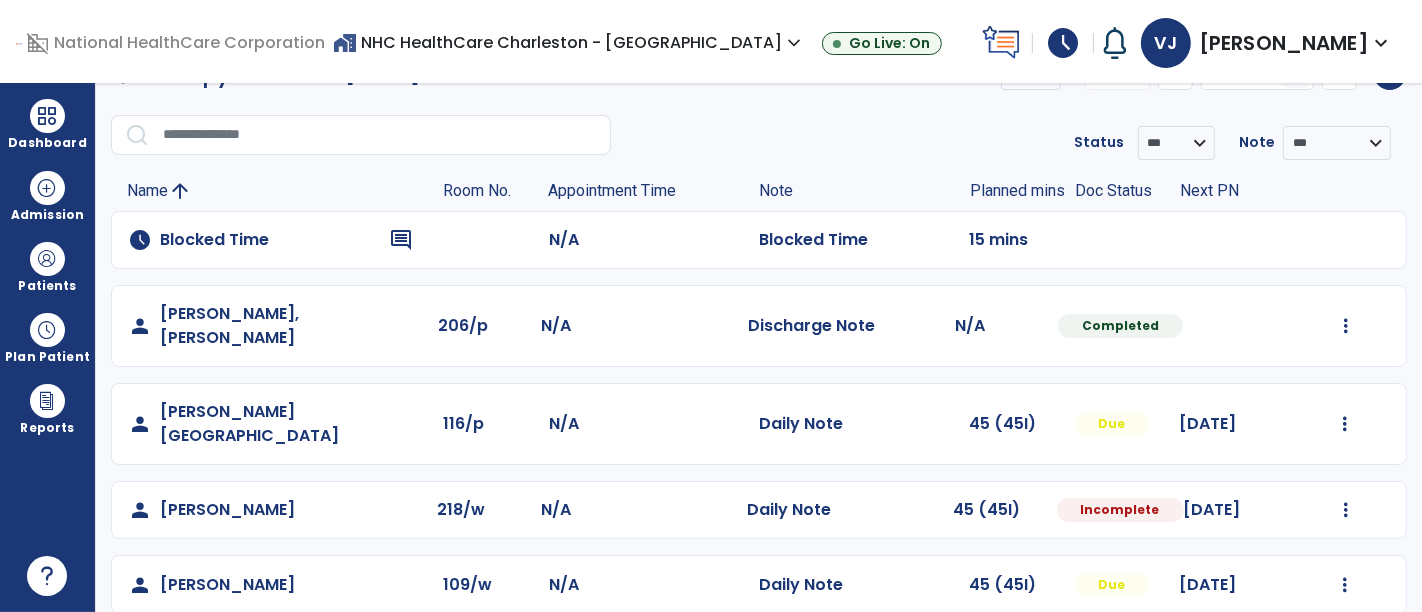 select on "*" 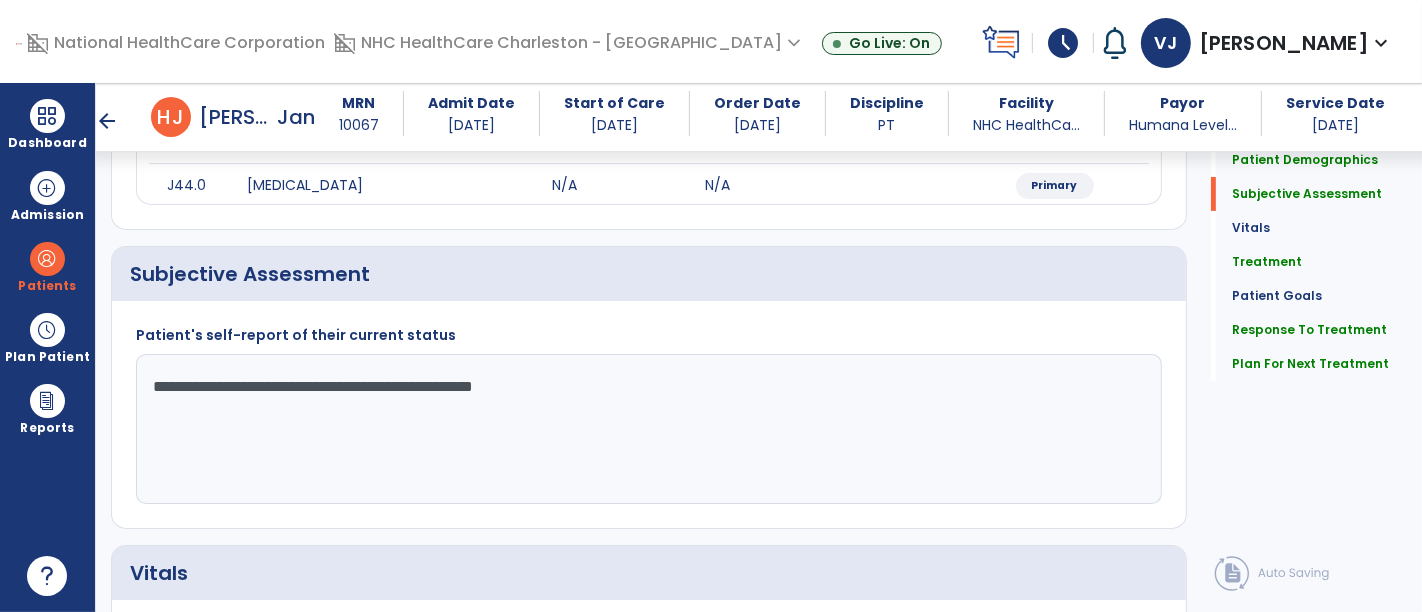 scroll, scrollTop: 271, scrollLeft: 0, axis: vertical 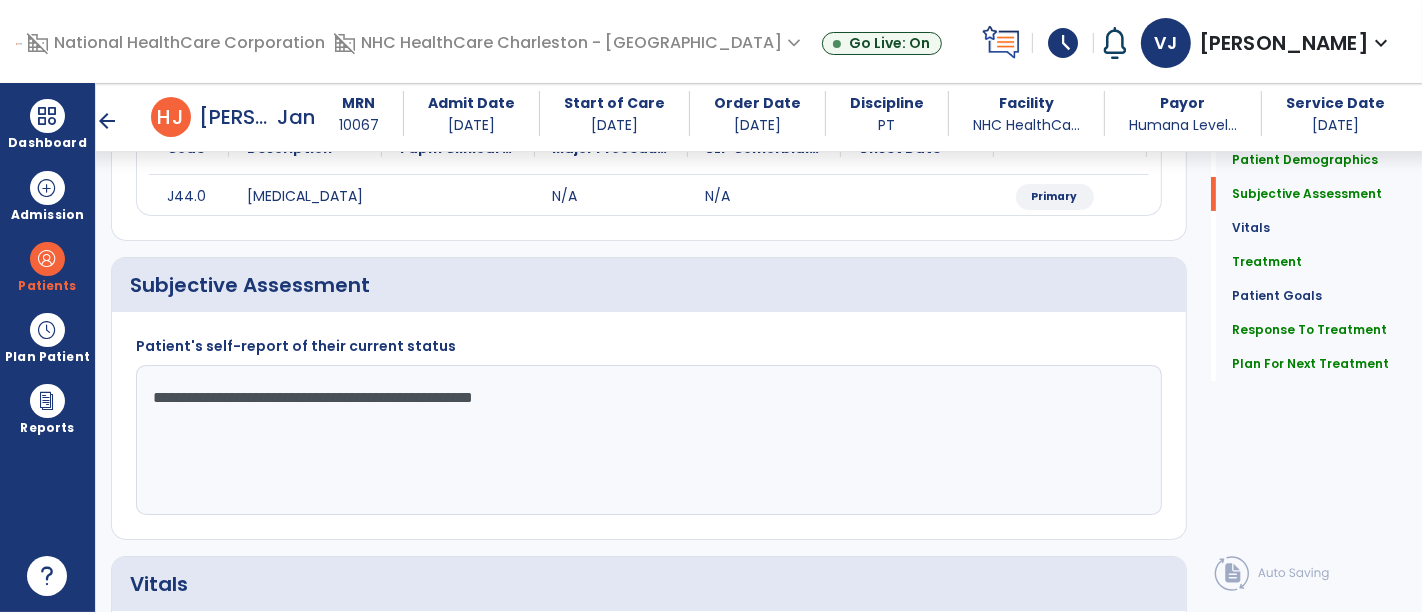 click on "arrow_back" at bounding box center [107, 121] 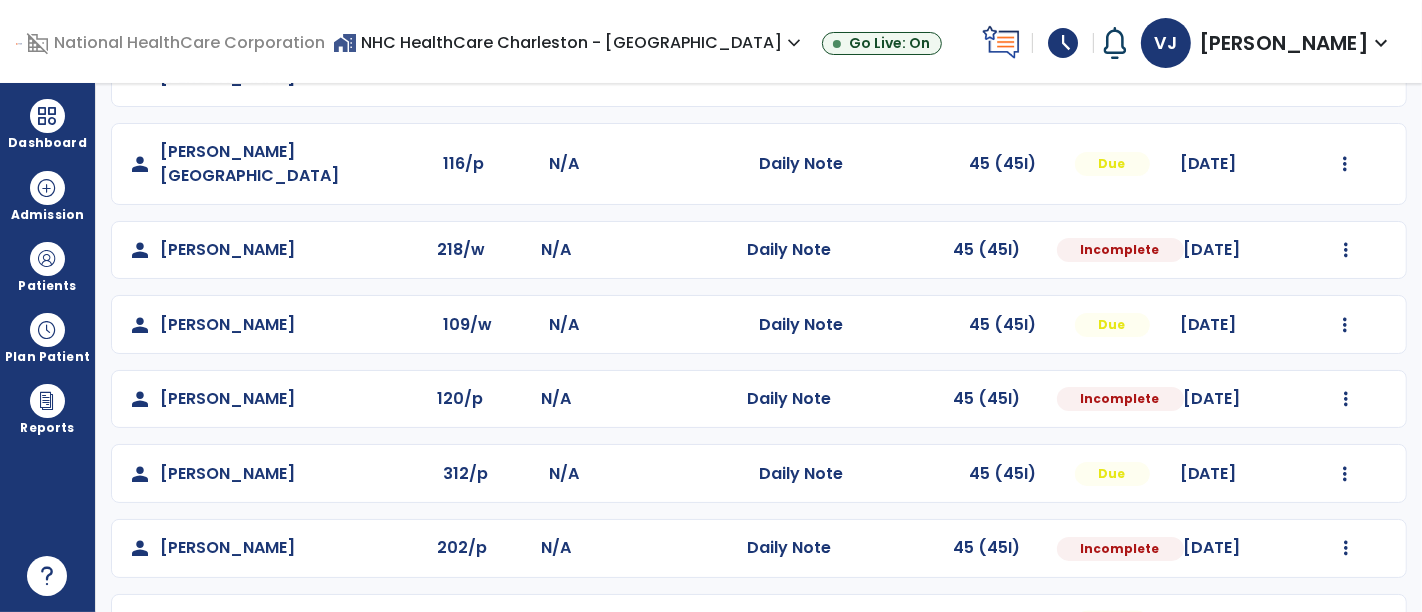 scroll, scrollTop: 382, scrollLeft: 0, axis: vertical 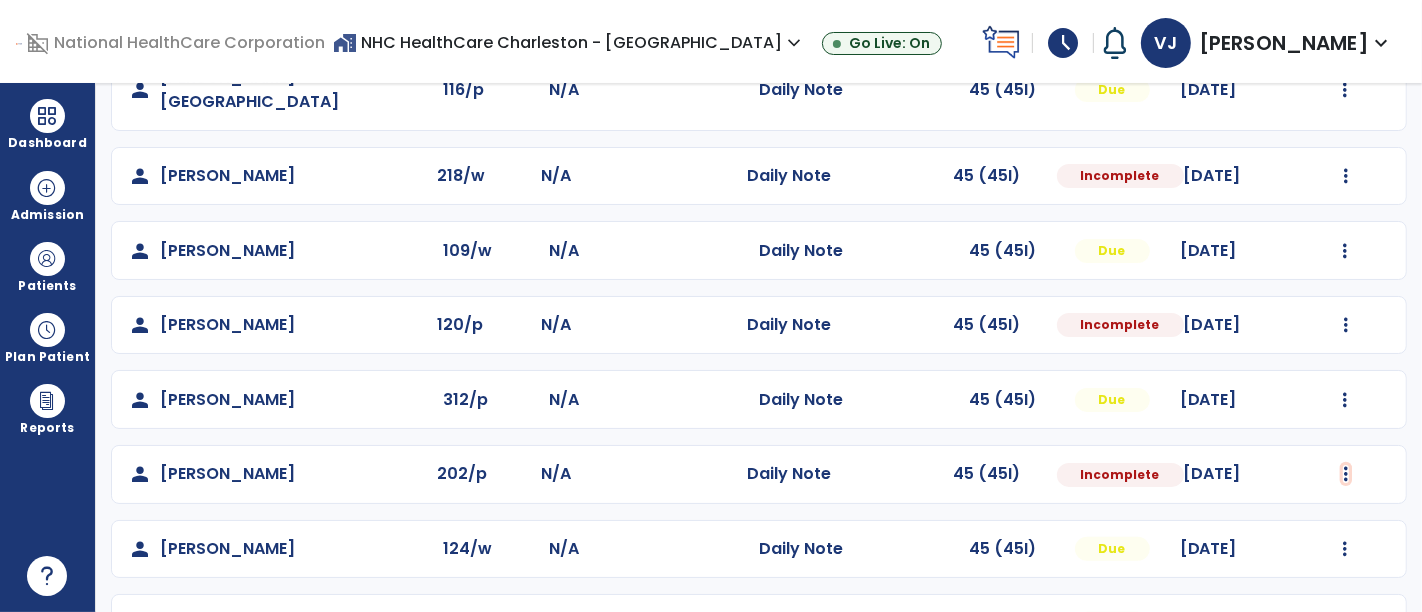 click on "Mark Visit As Complete   Reset Note   Open Document   G + C Mins" 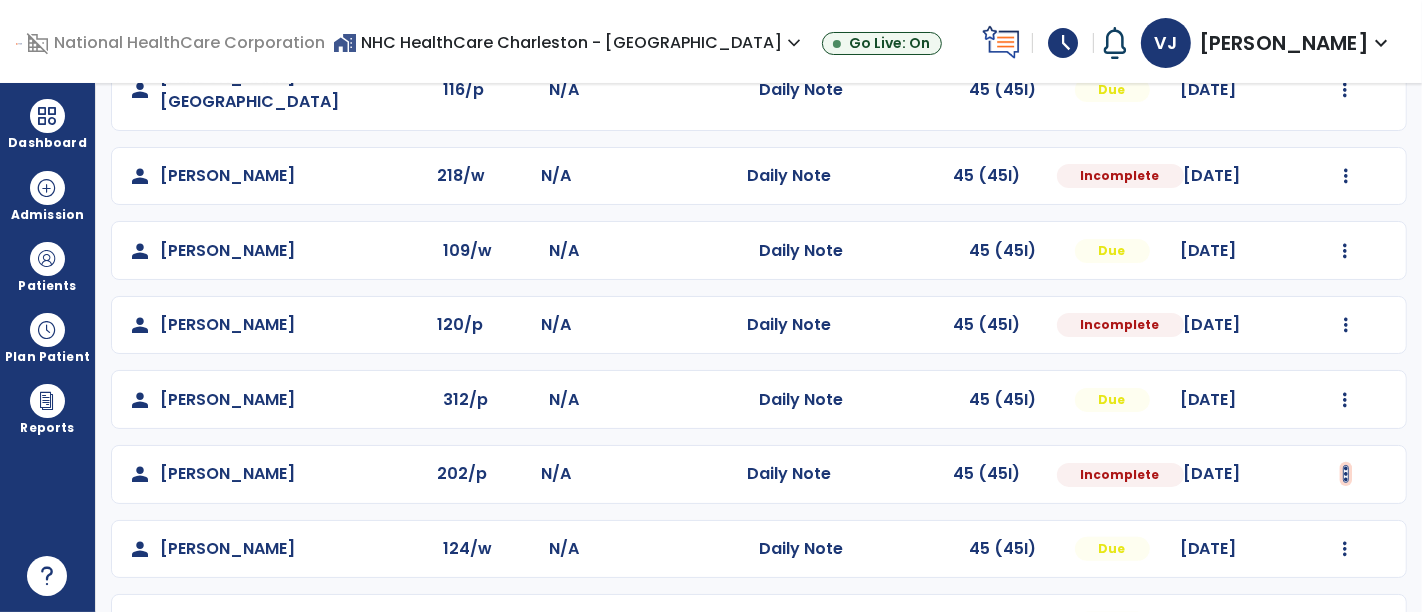 click at bounding box center (1346, -8) 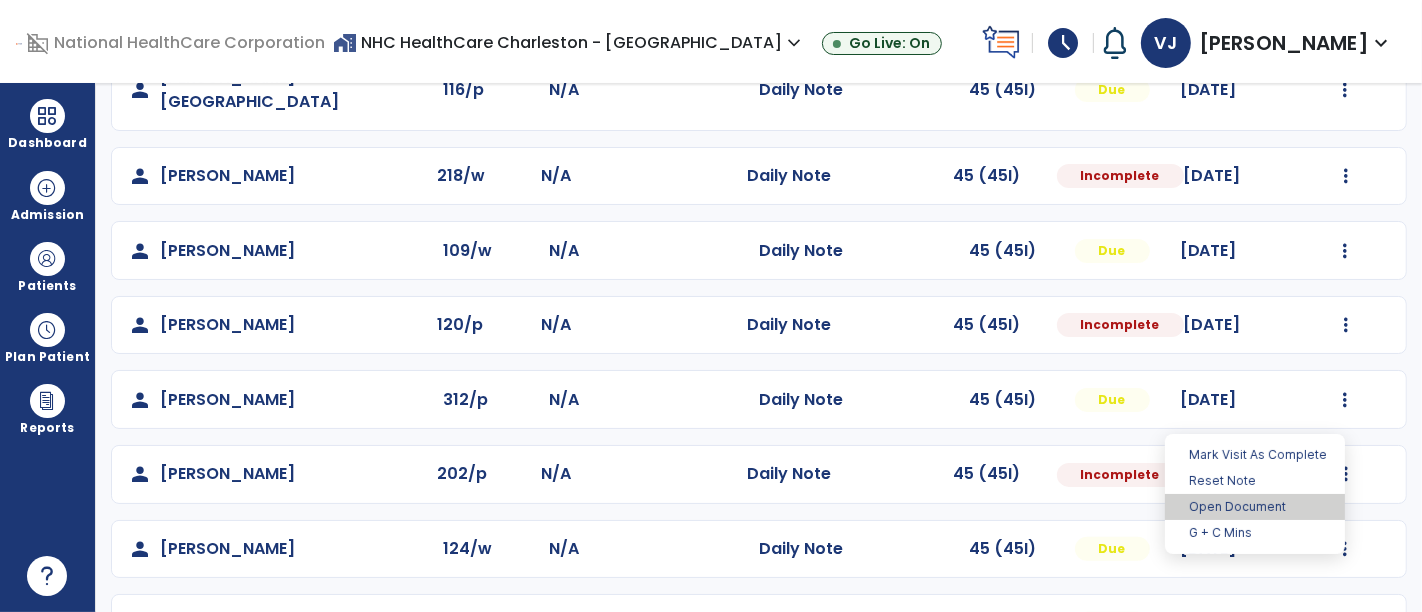 click on "Open Document" at bounding box center (1255, 507) 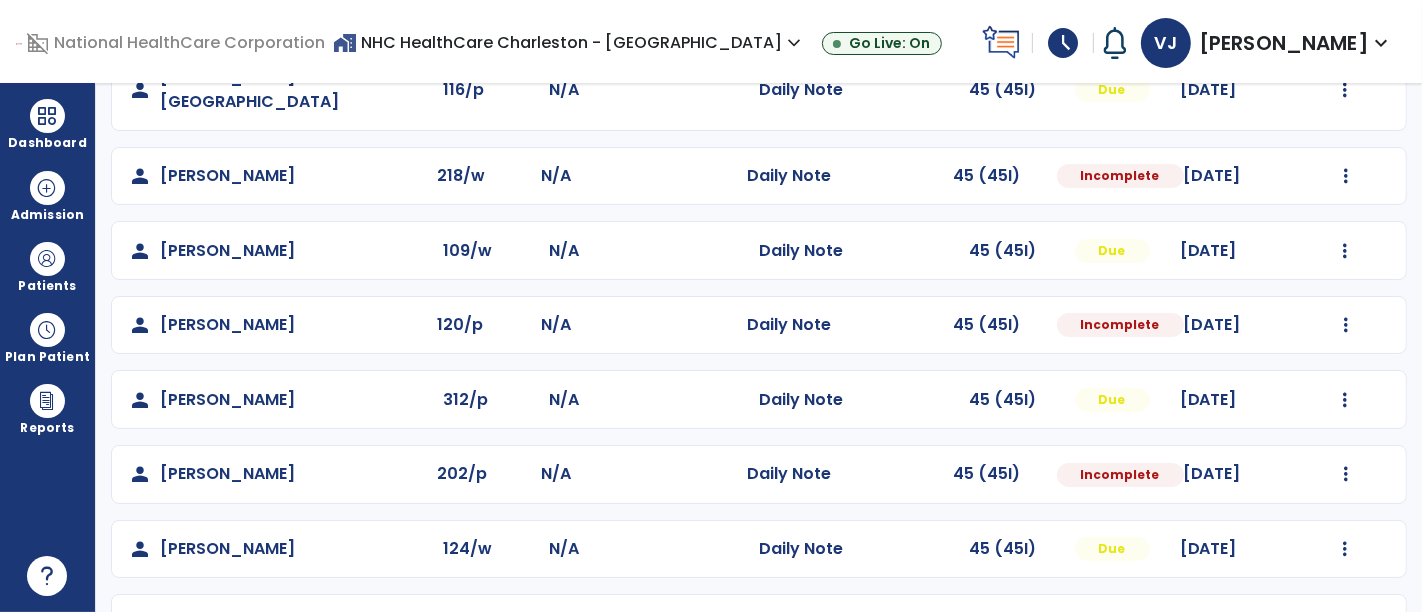 select on "*" 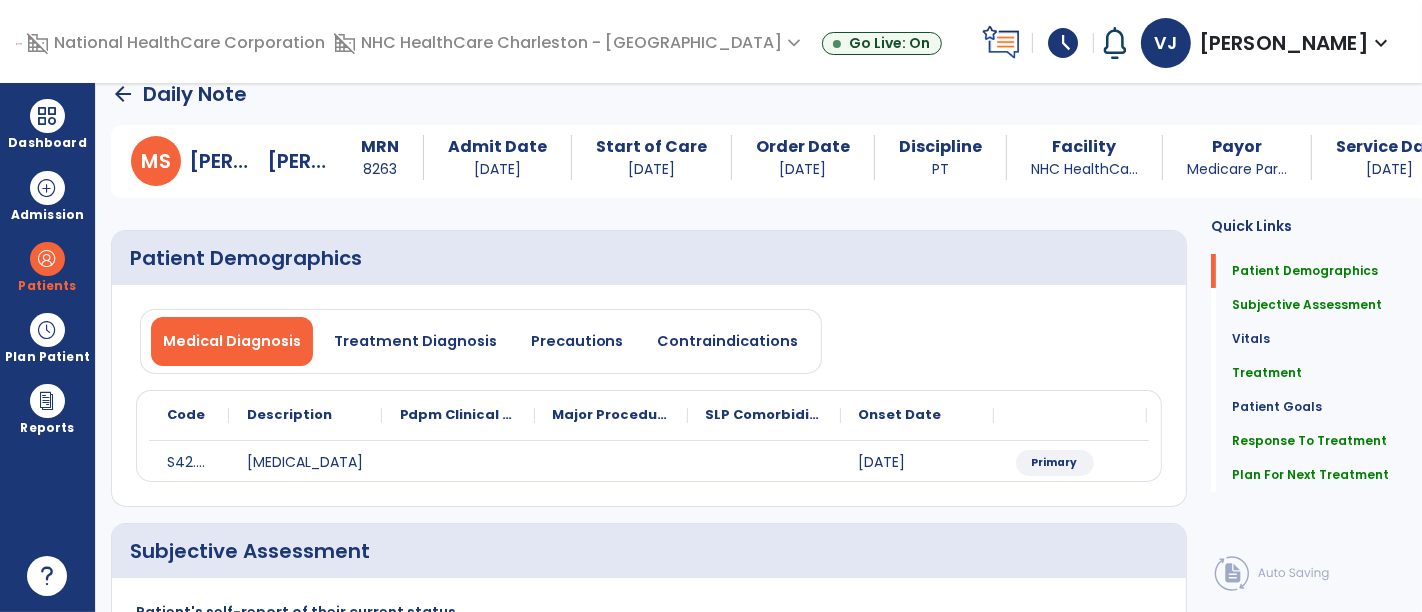 scroll, scrollTop: 0, scrollLeft: 0, axis: both 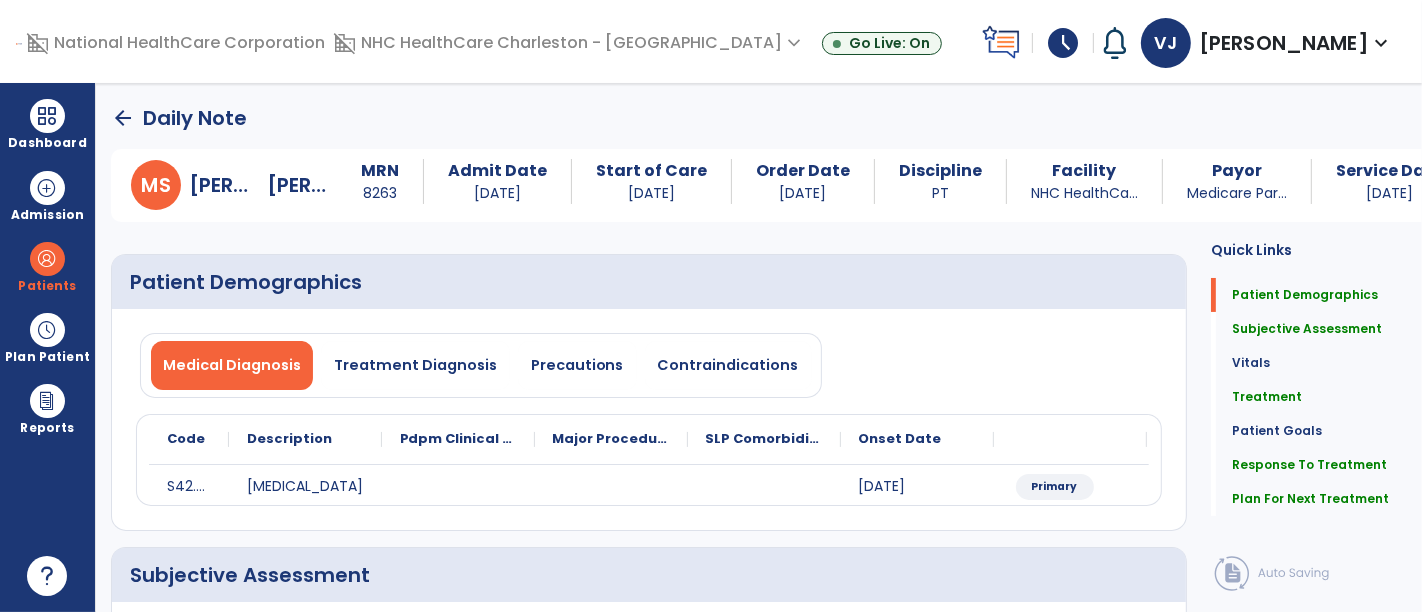 drag, startPoint x: 120, startPoint y: 132, endPoint x: 117, endPoint y: 113, distance: 19.235384 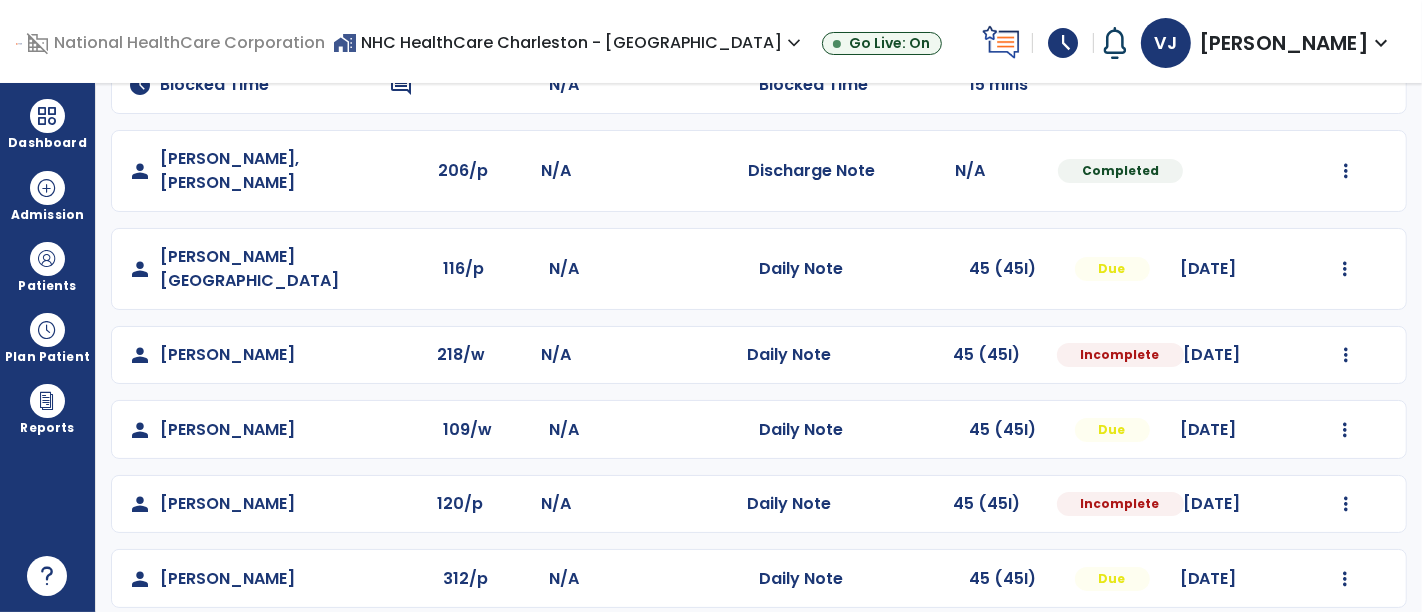 scroll, scrollTop: 333, scrollLeft: 0, axis: vertical 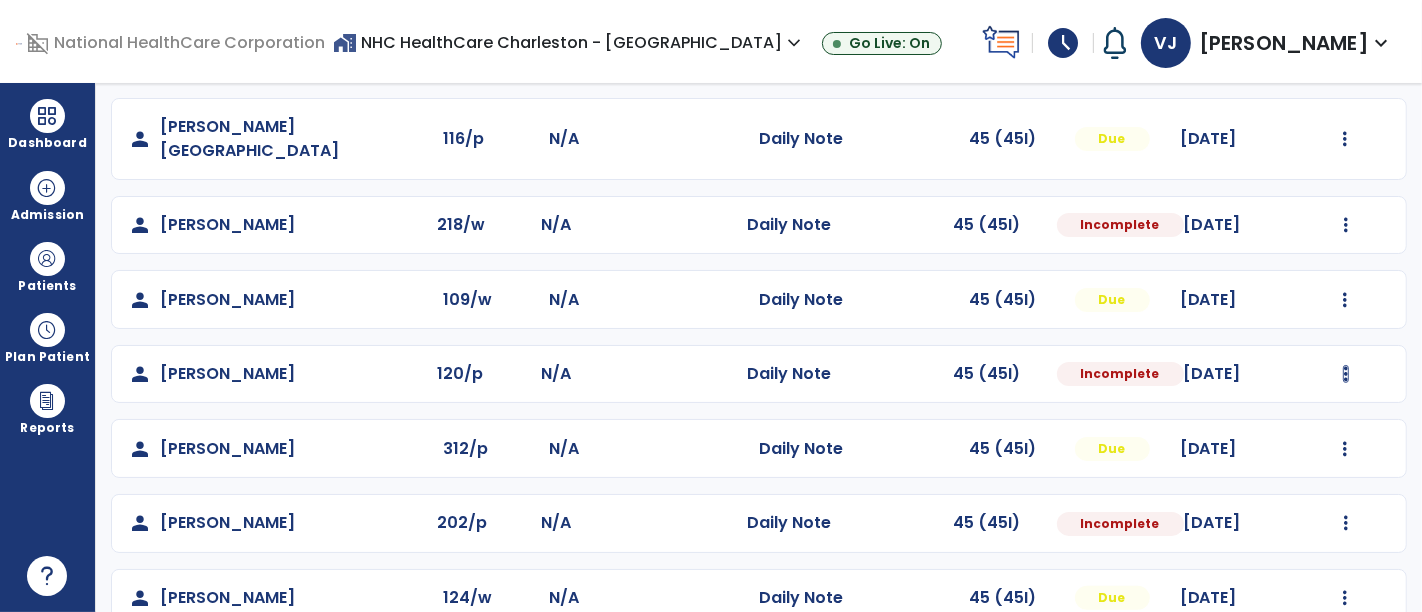 click on "Mark Visit As Complete   Reset Note   Open Document   G + C Mins" 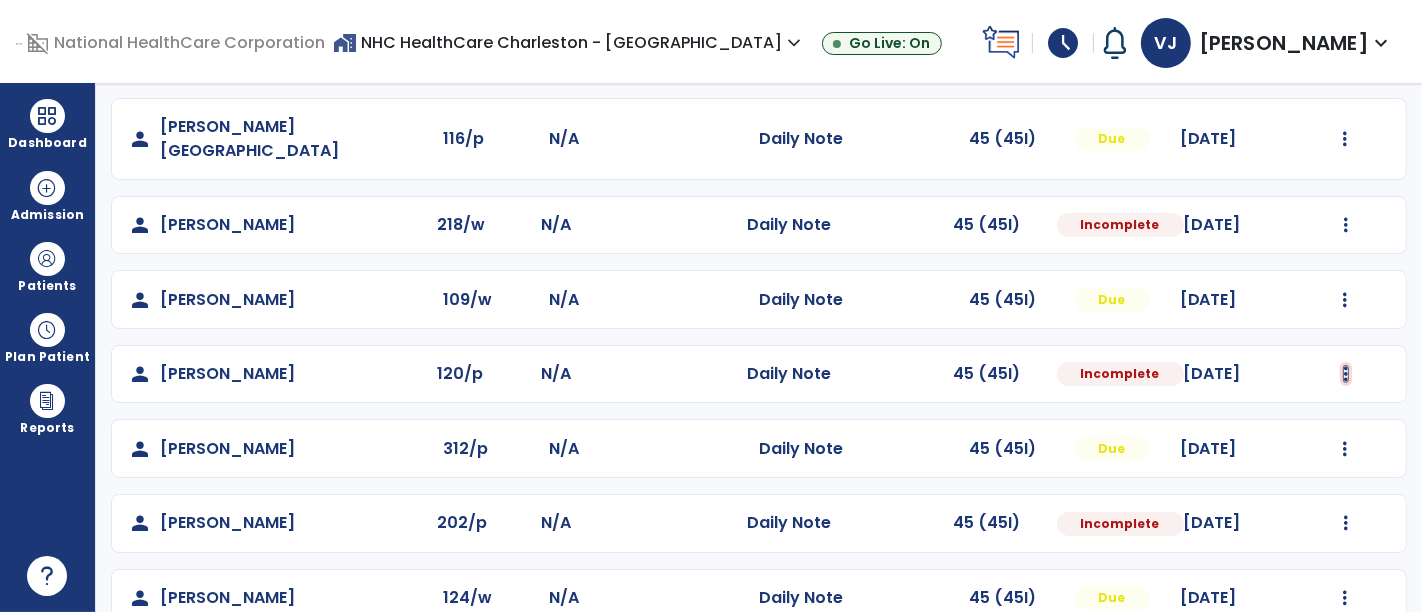 click at bounding box center (1346, 41) 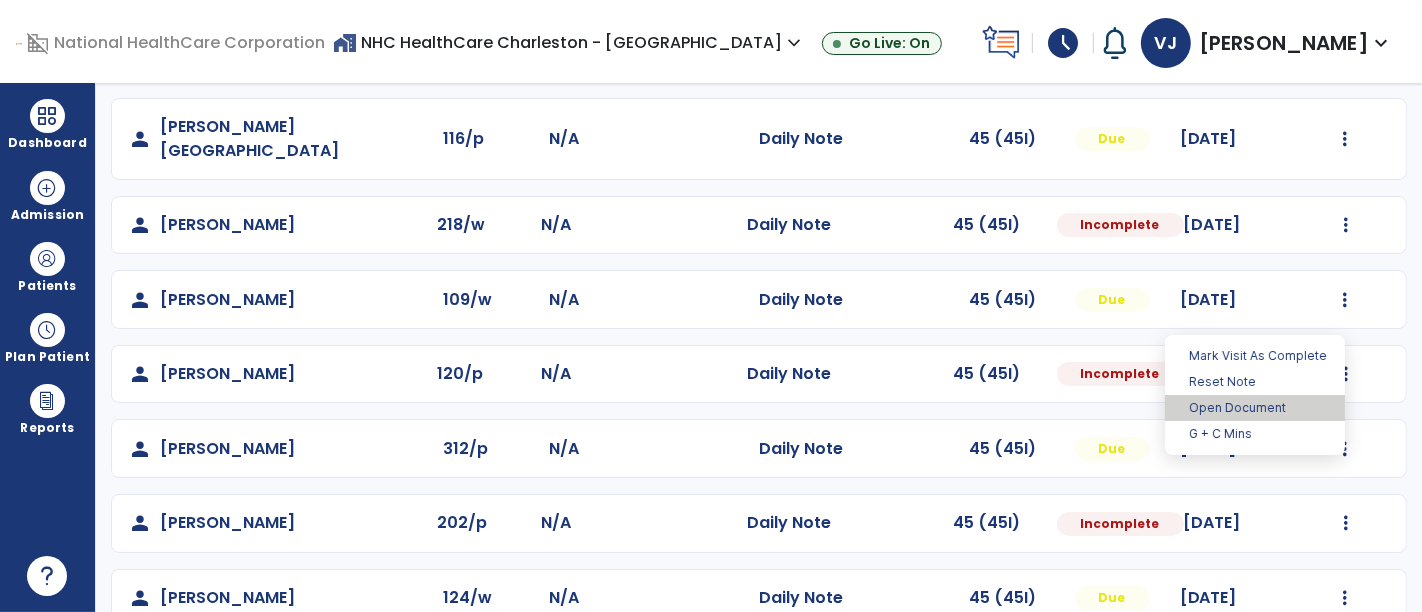 click on "Open Document" at bounding box center [1255, 408] 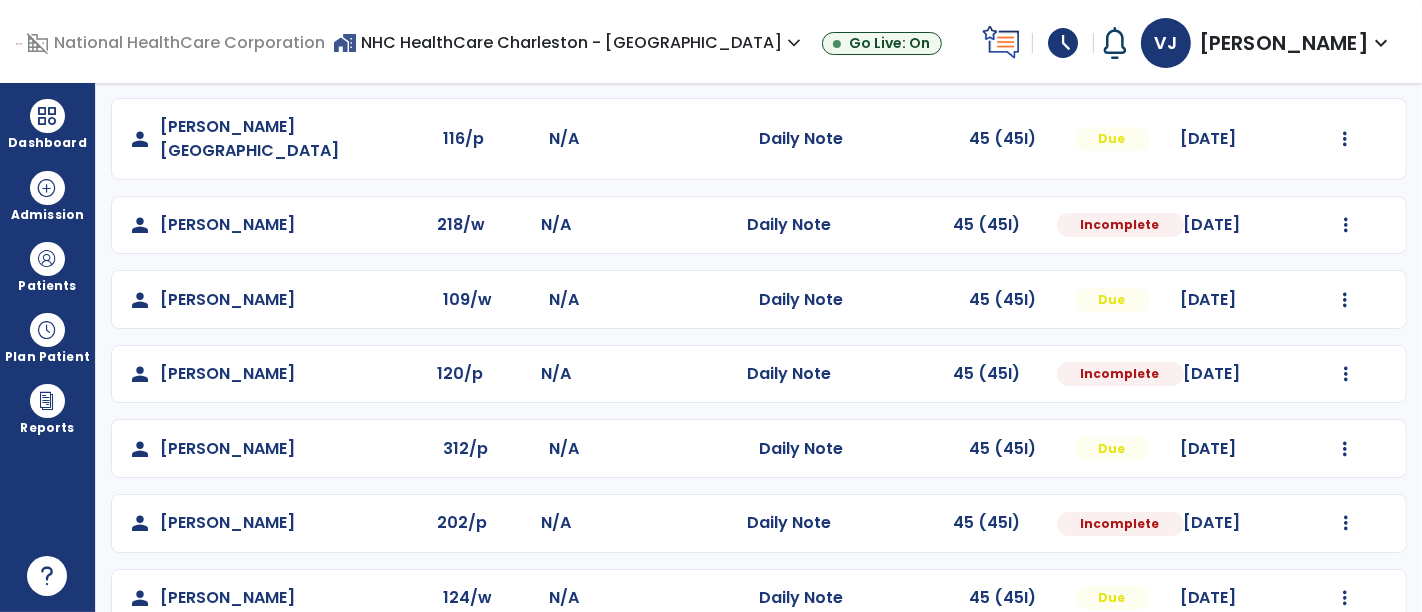 select on "*" 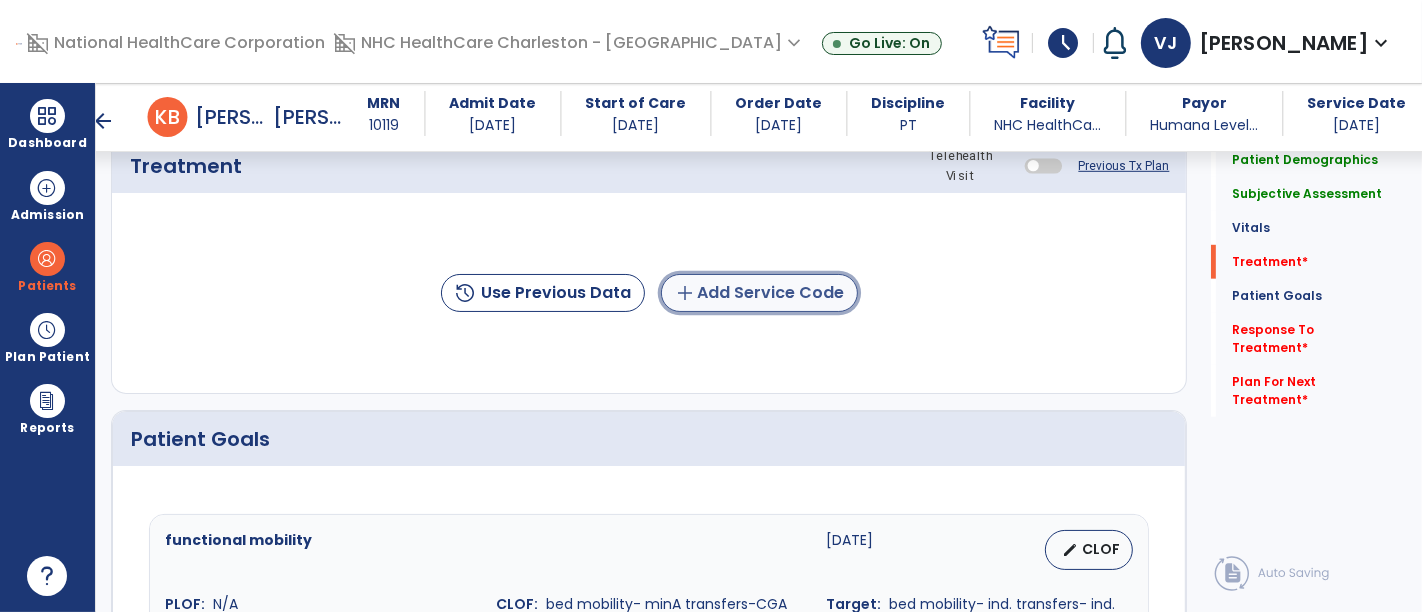 click on "add  Add Service Code" 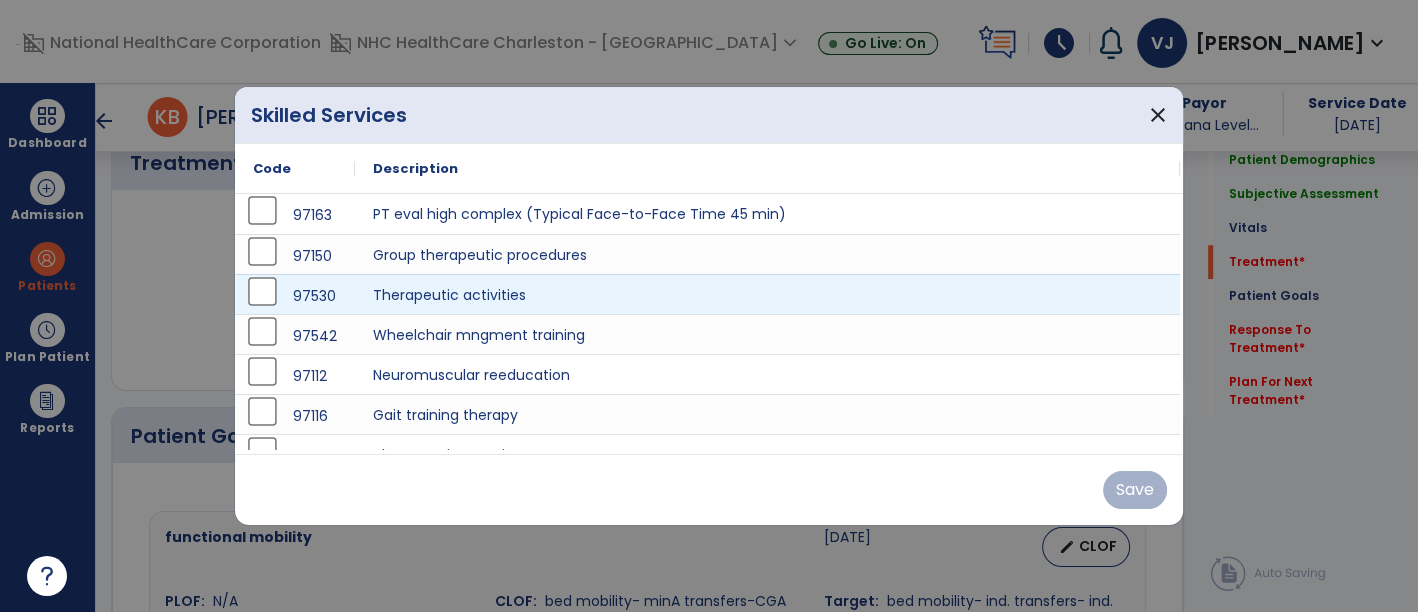 scroll, scrollTop: 1111, scrollLeft: 0, axis: vertical 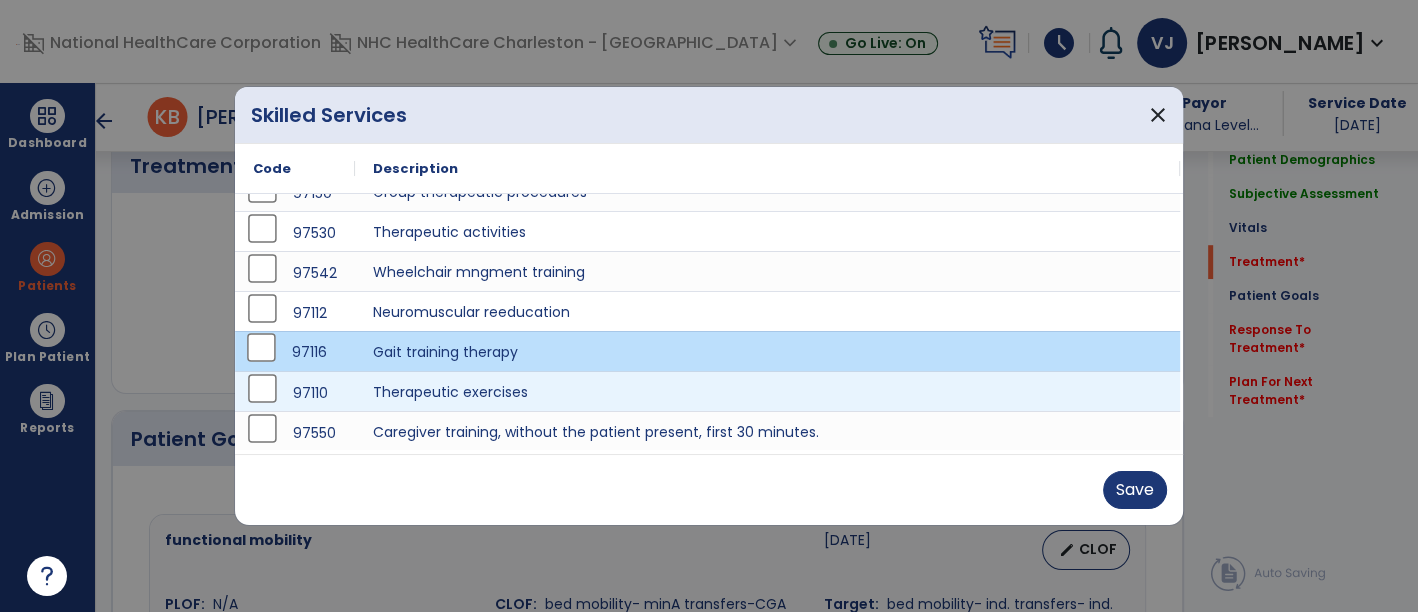 click on "97110" at bounding box center (295, 393) 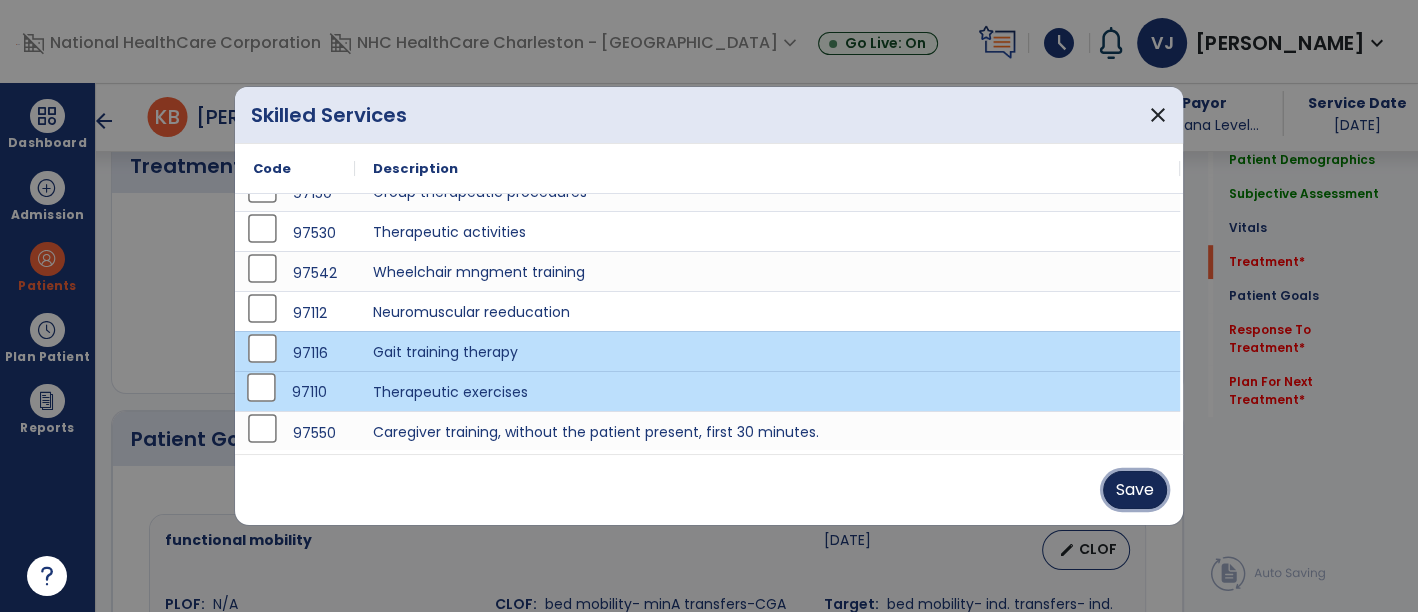 click on "Save" at bounding box center [1135, 490] 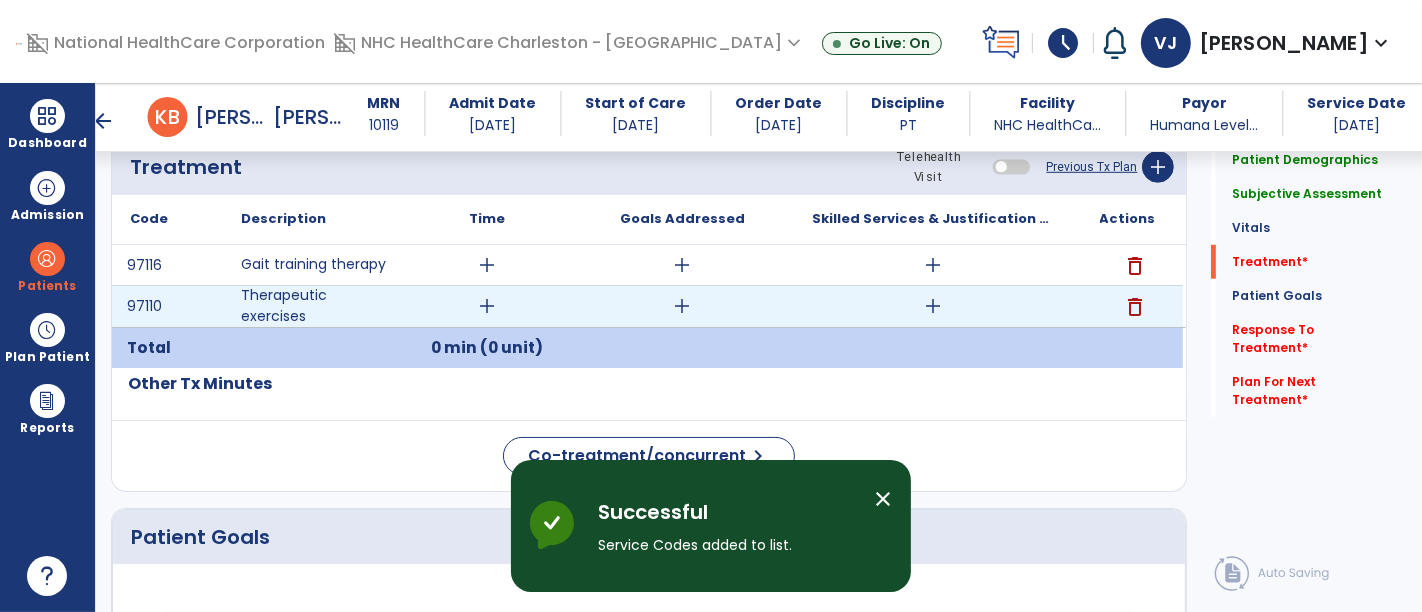 click on "add" at bounding box center [933, 306] 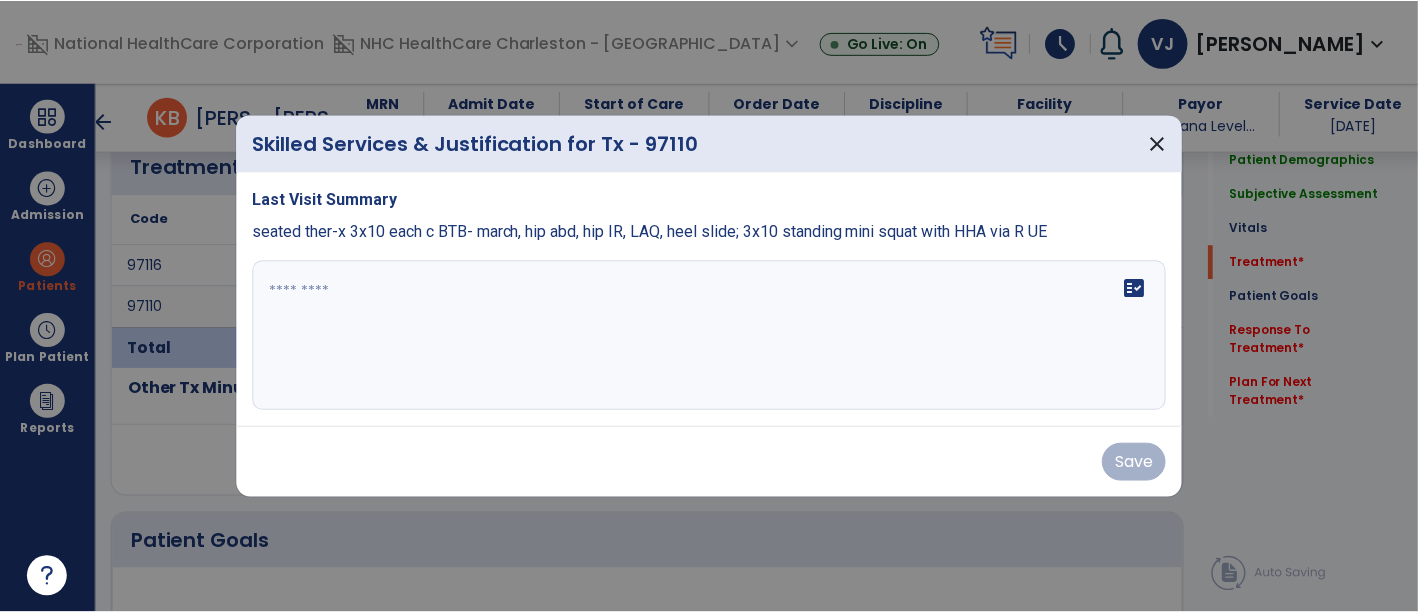 scroll, scrollTop: 1111, scrollLeft: 0, axis: vertical 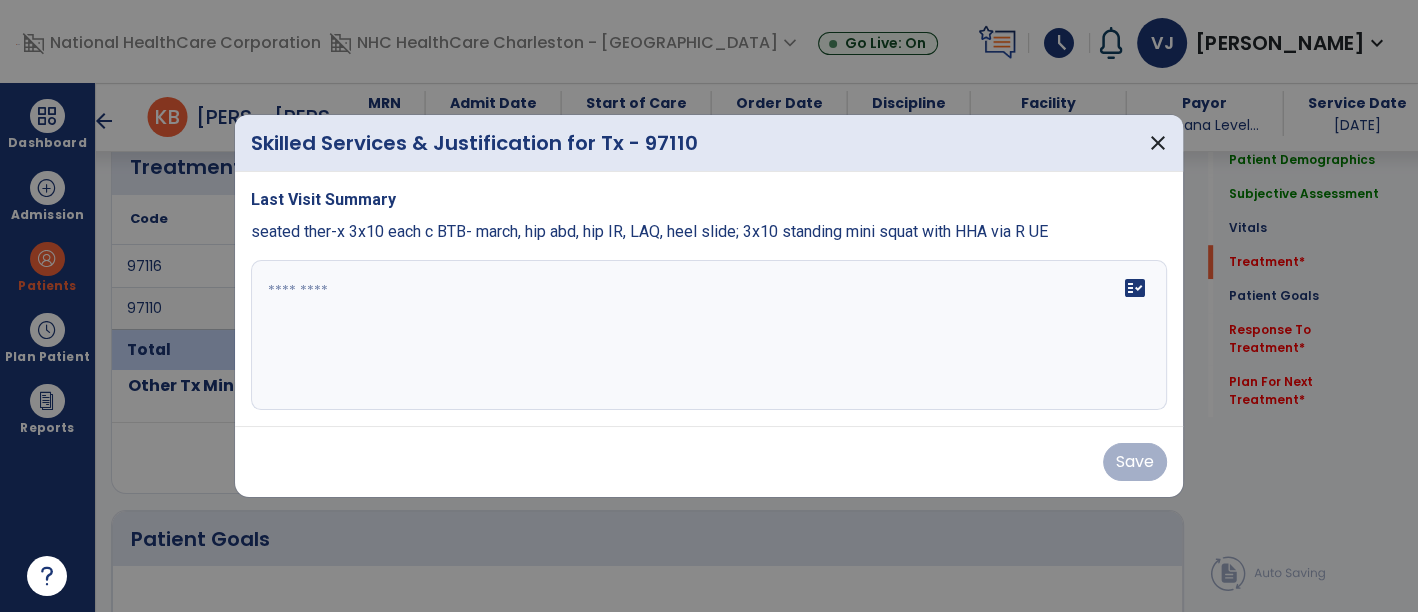 click at bounding box center [709, 335] 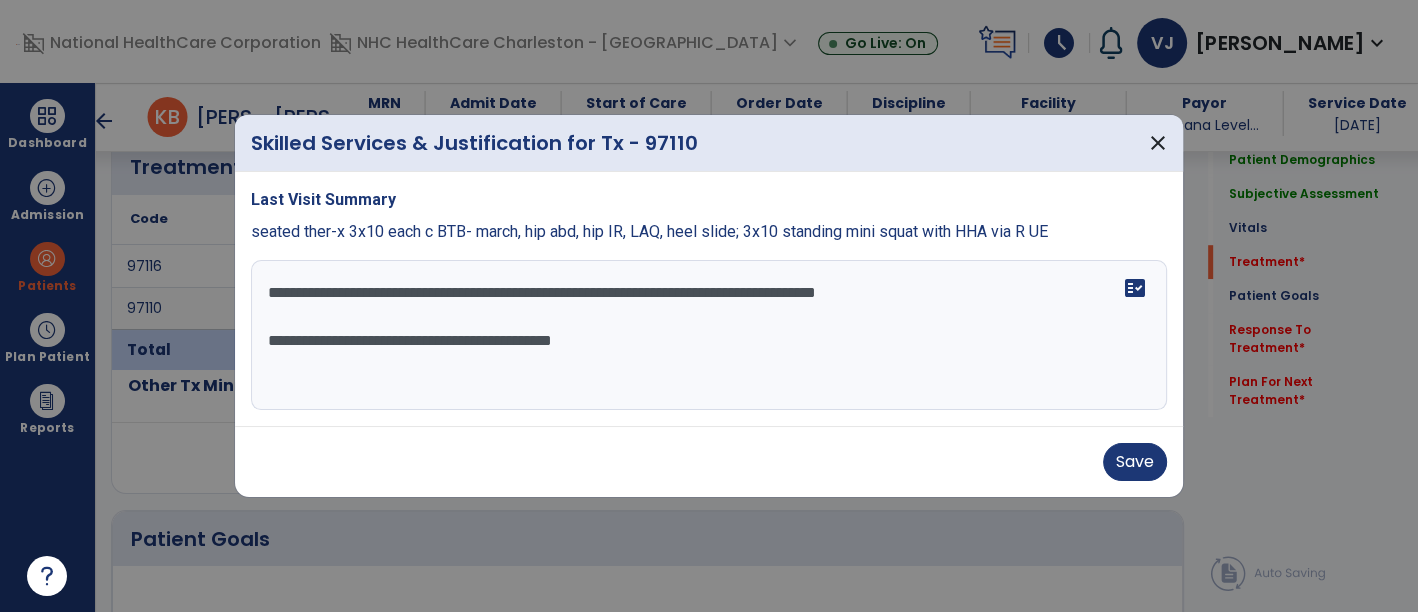 click on "**********" at bounding box center [709, 335] 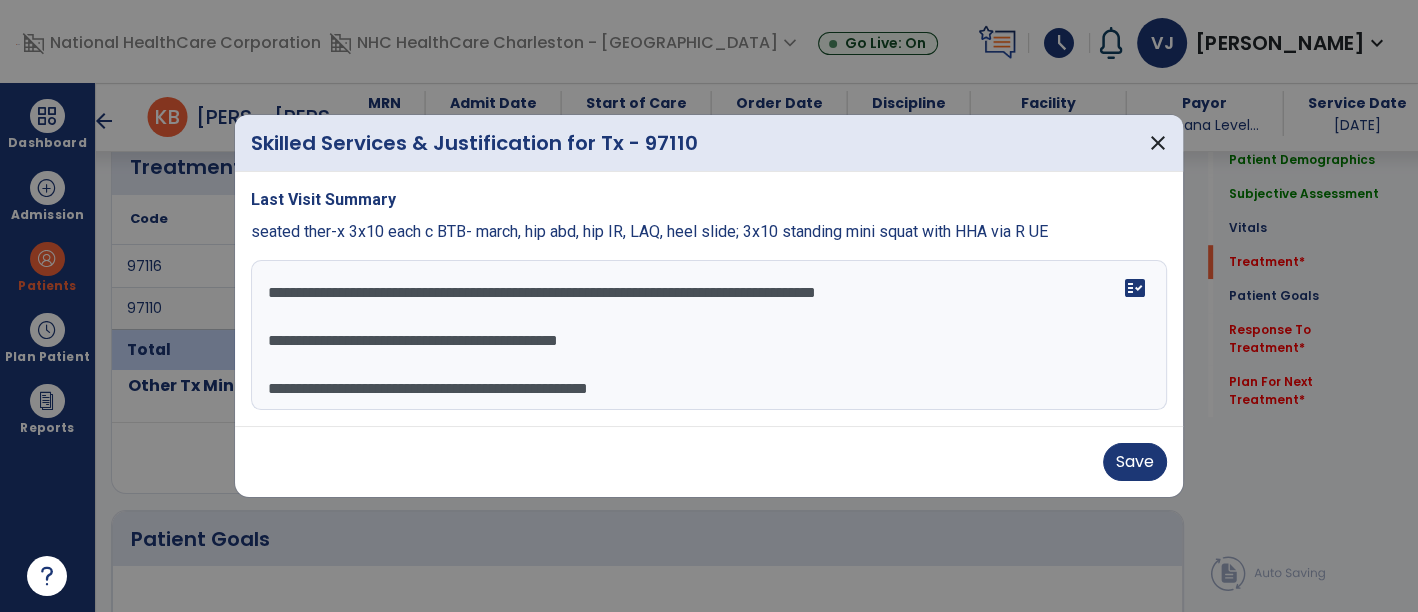 scroll, scrollTop: 15, scrollLeft: 0, axis: vertical 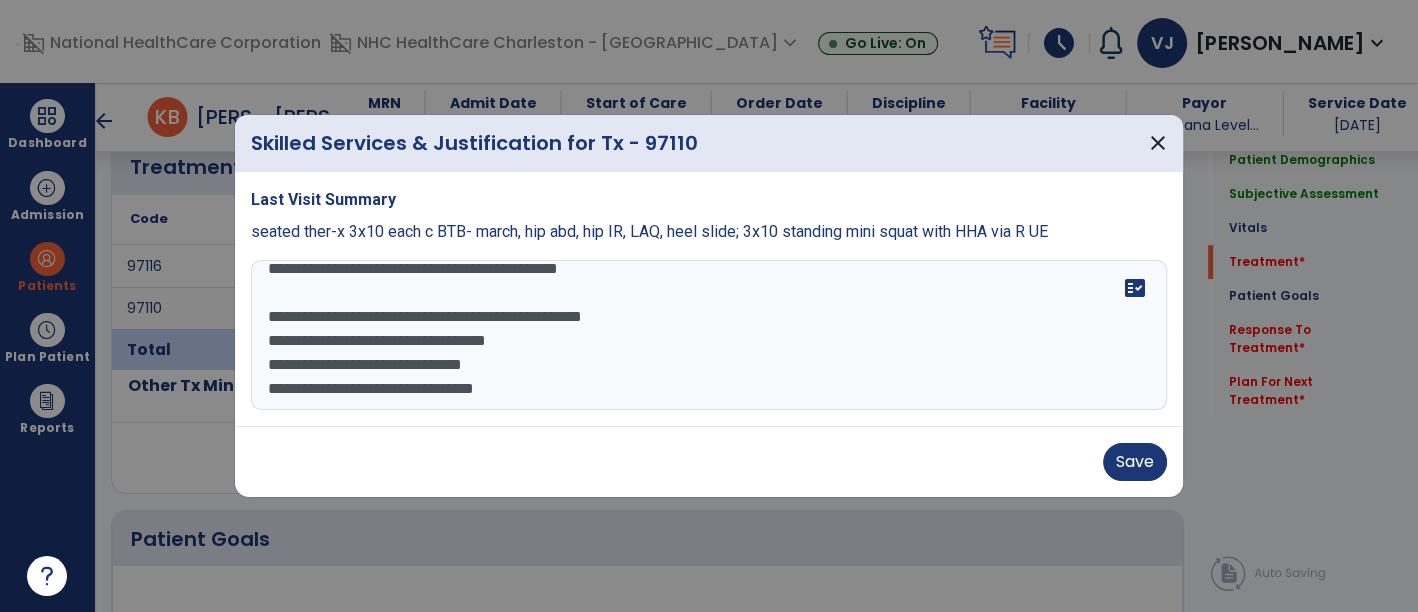 click on "**********" at bounding box center [709, 335] 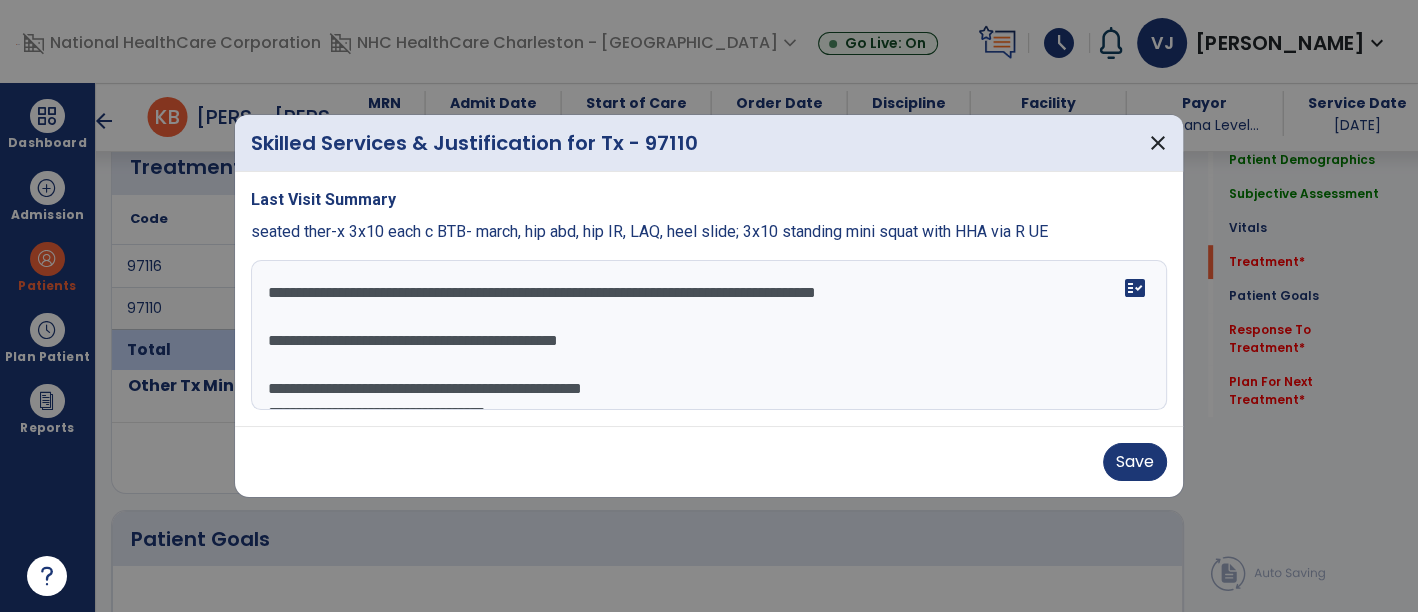 scroll, scrollTop: 0, scrollLeft: 0, axis: both 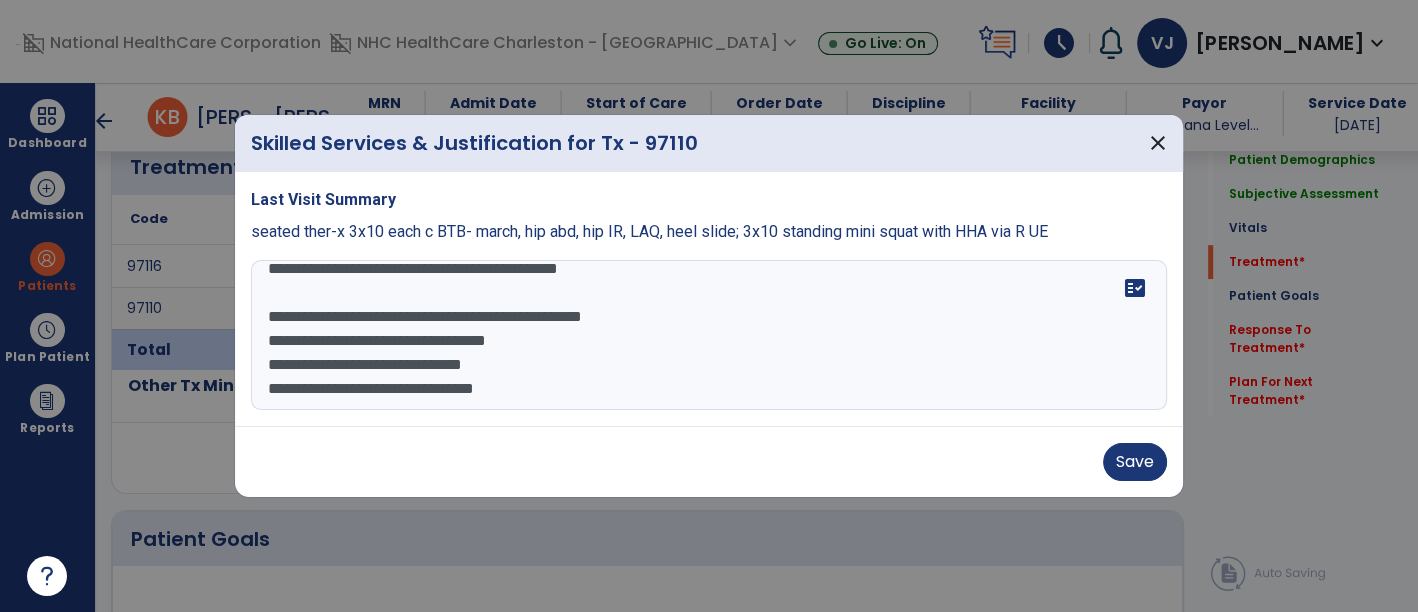 click on "**********" at bounding box center (709, 335) 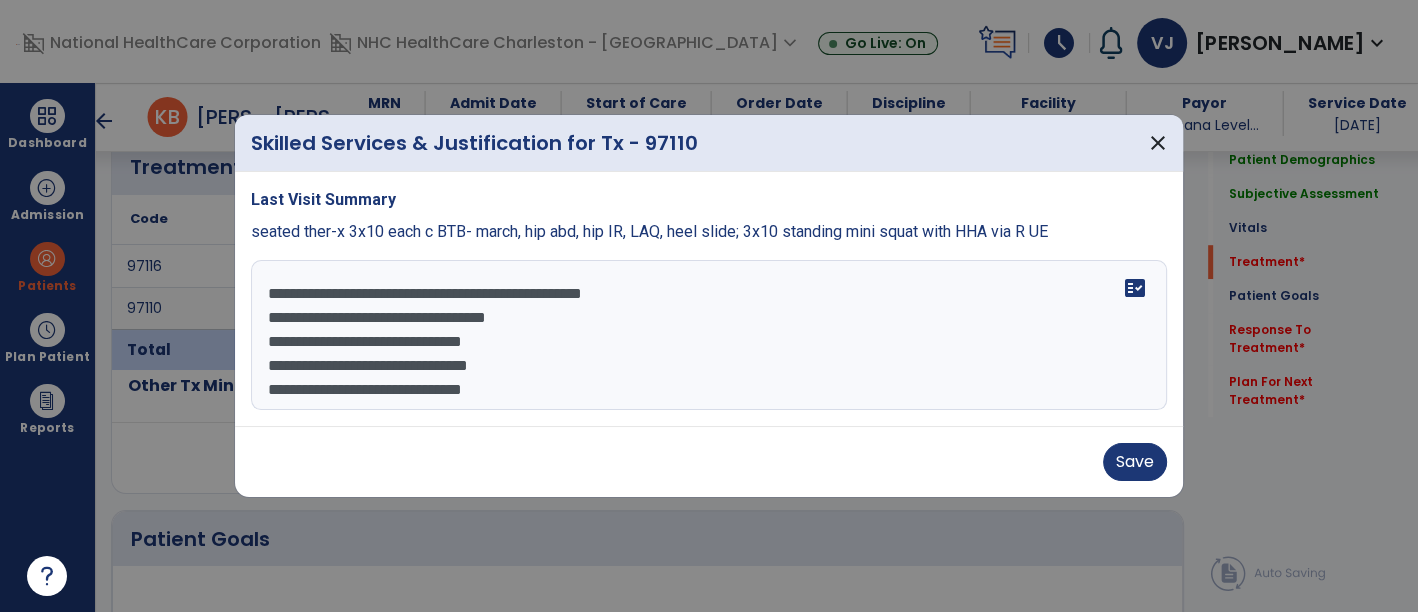 scroll, scrollTop: 111, scrollLeft: 0, axis: vertical 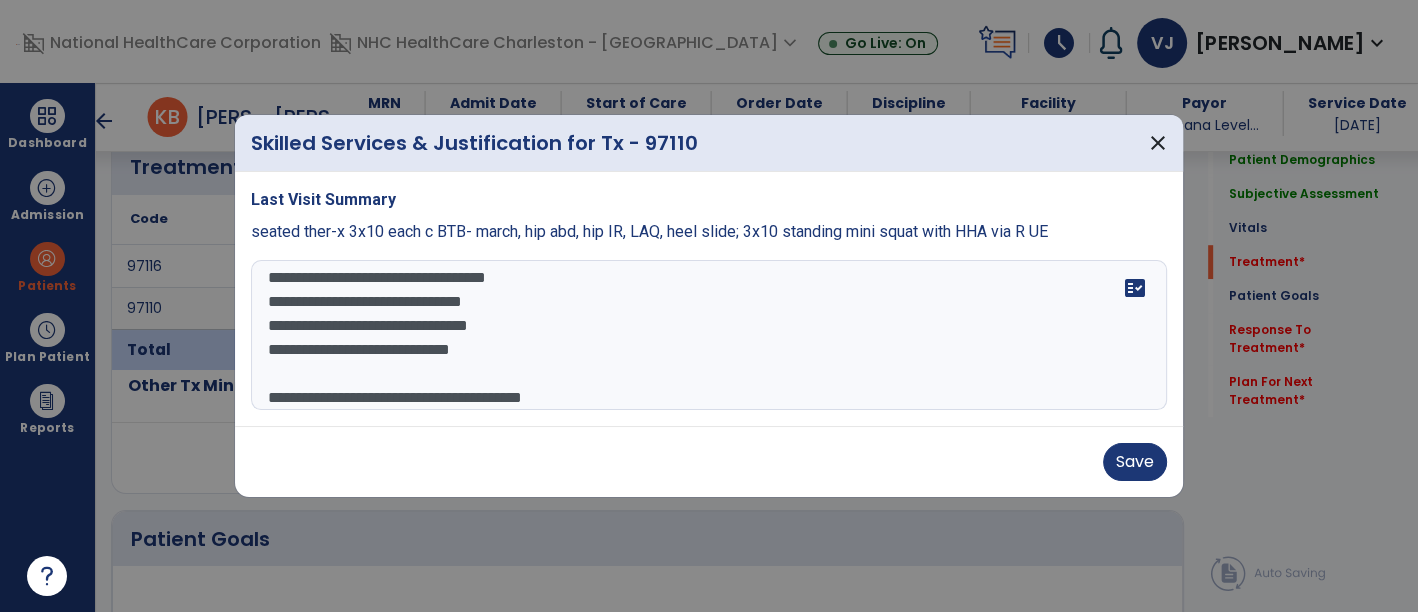 click on "**********" at bounding box center (709, 335) 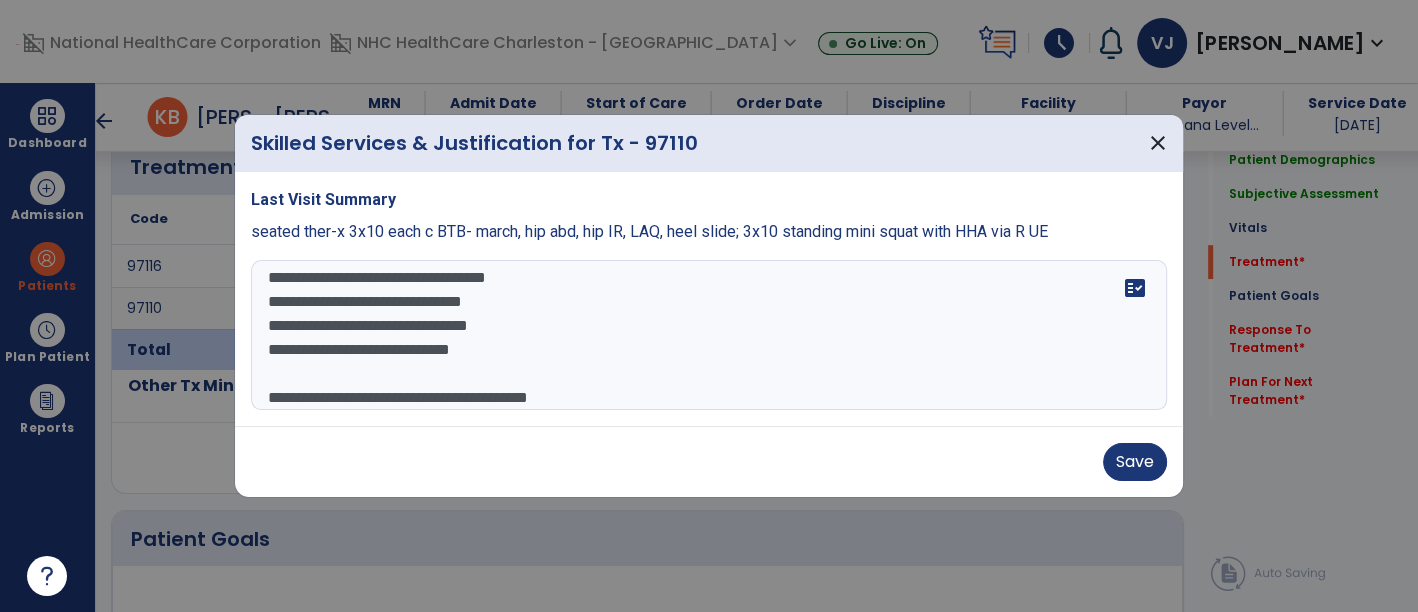 scroll, scrollTop: 167, scrollLeft: 0, axis: vertical 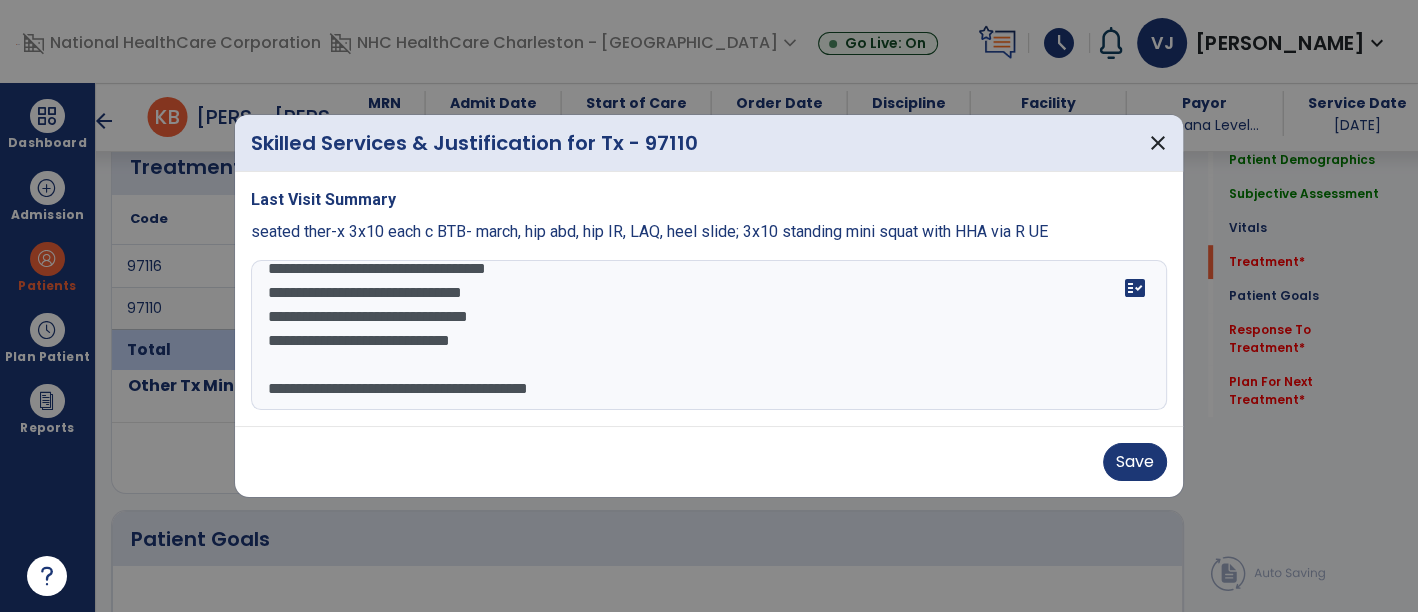 click on "**********" at bounding box center [709, 335] 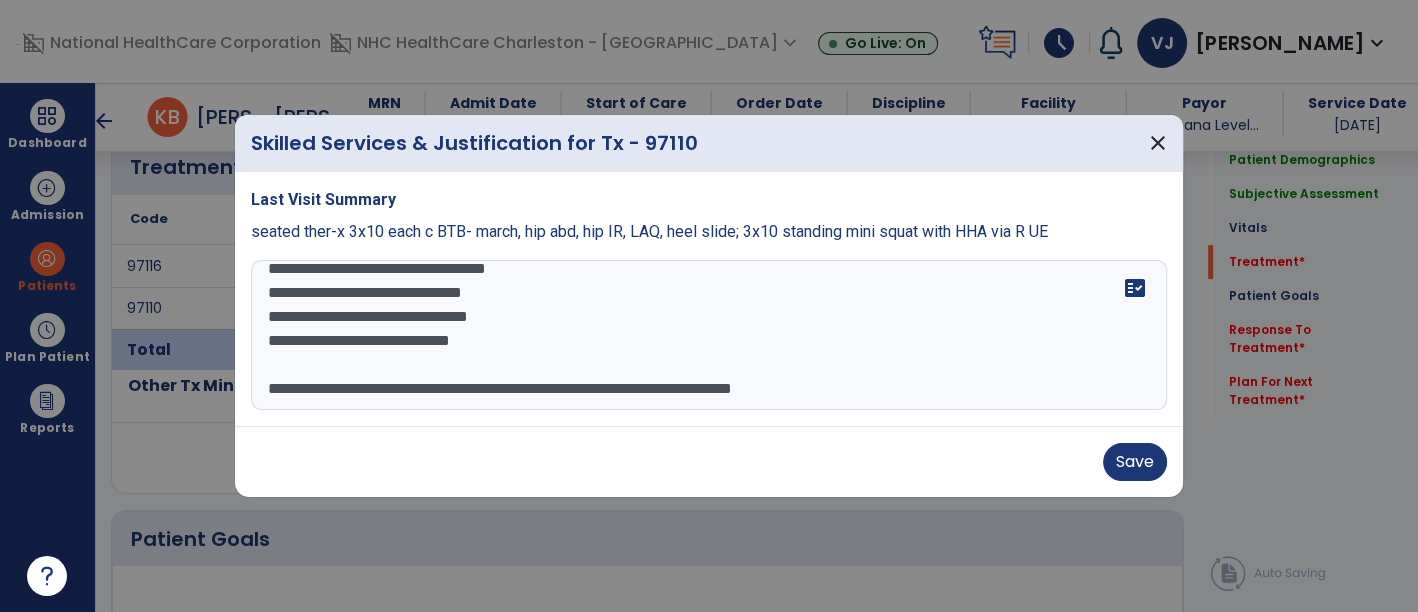 scroll, scrollTop: 0, scrollLeft: 0, axis: both 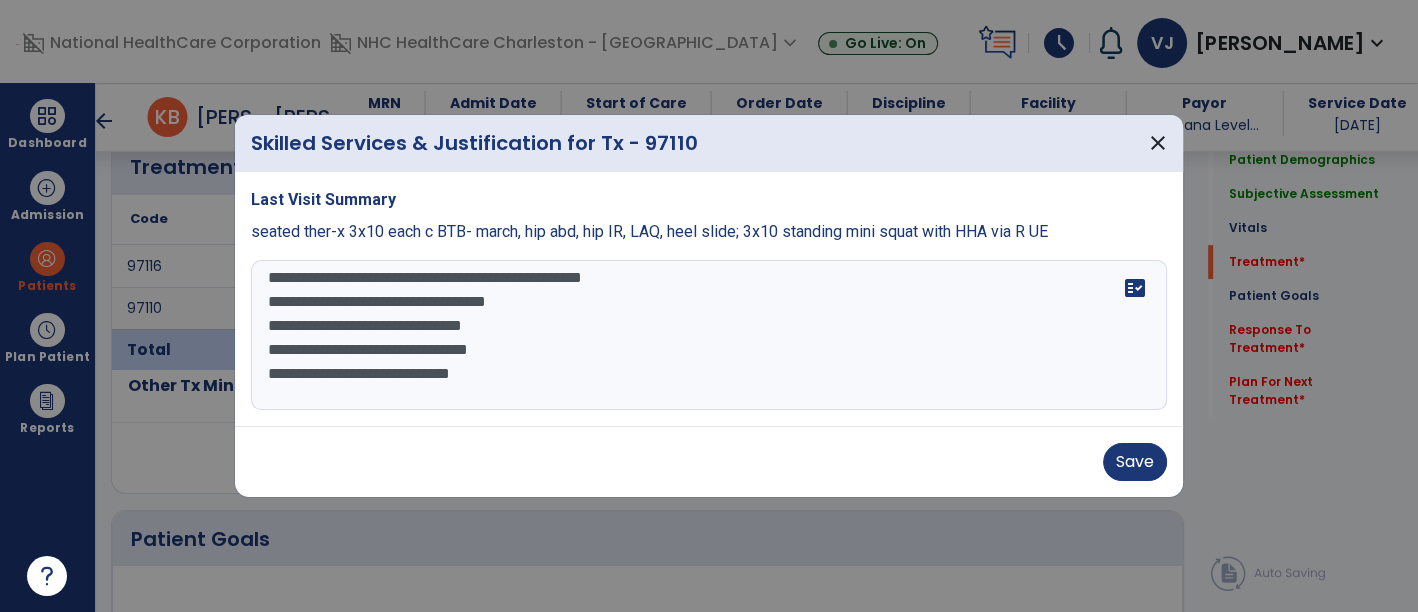 type on "**********" 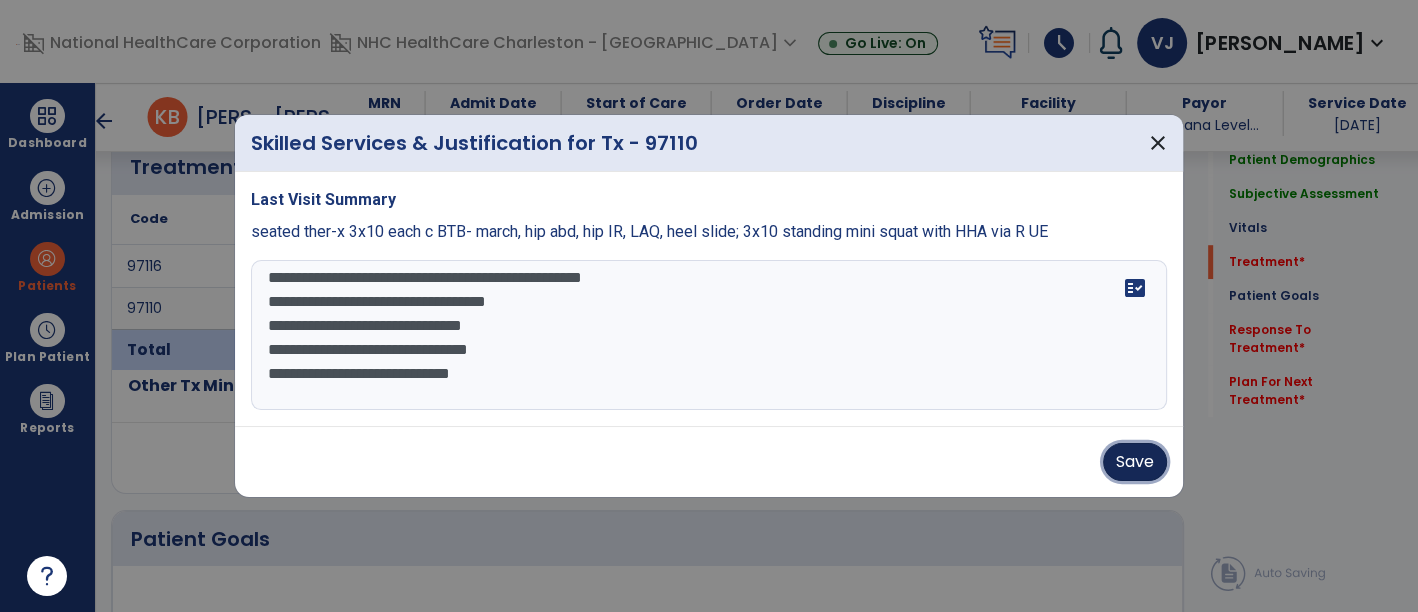 click on "Save" at bounding box center [1135, 462] 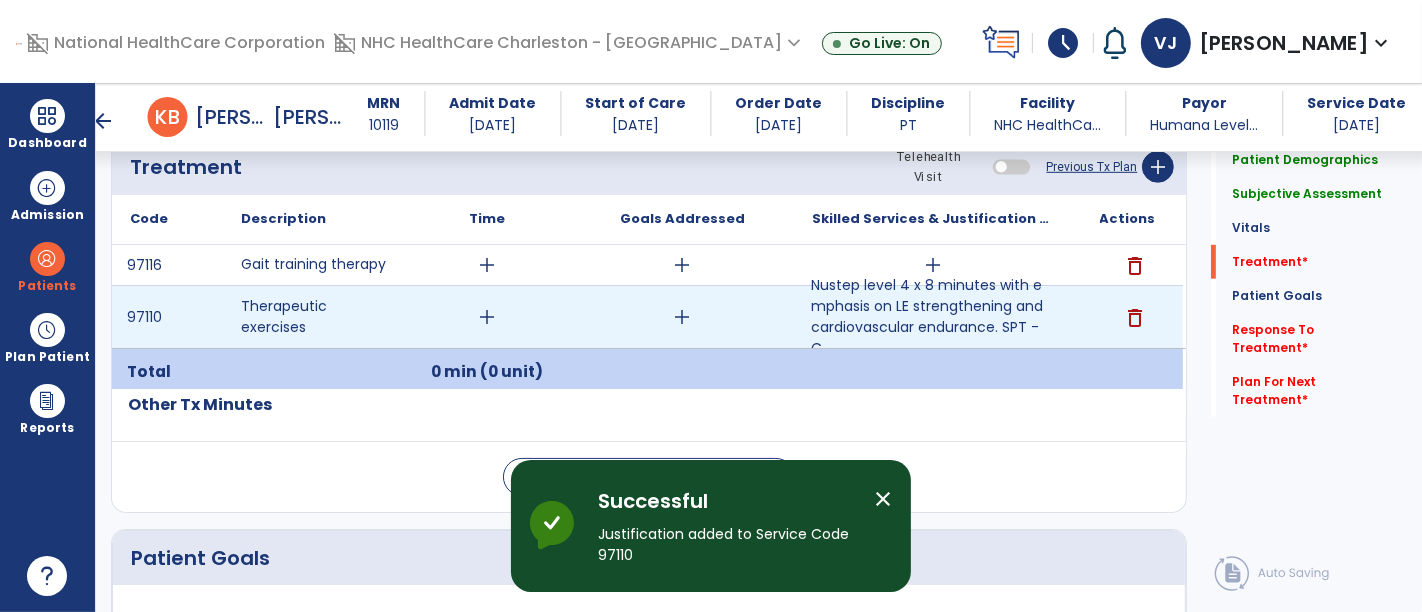 click on "add" at bounding box center (488, 317) 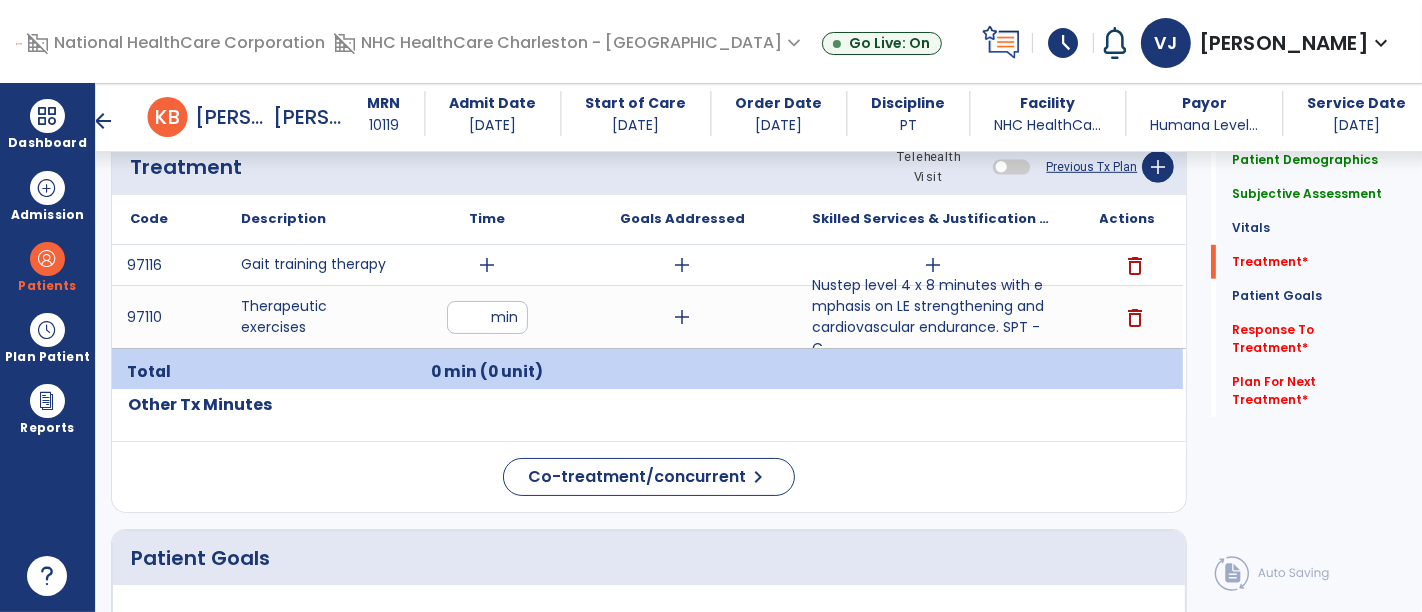 type on "**" 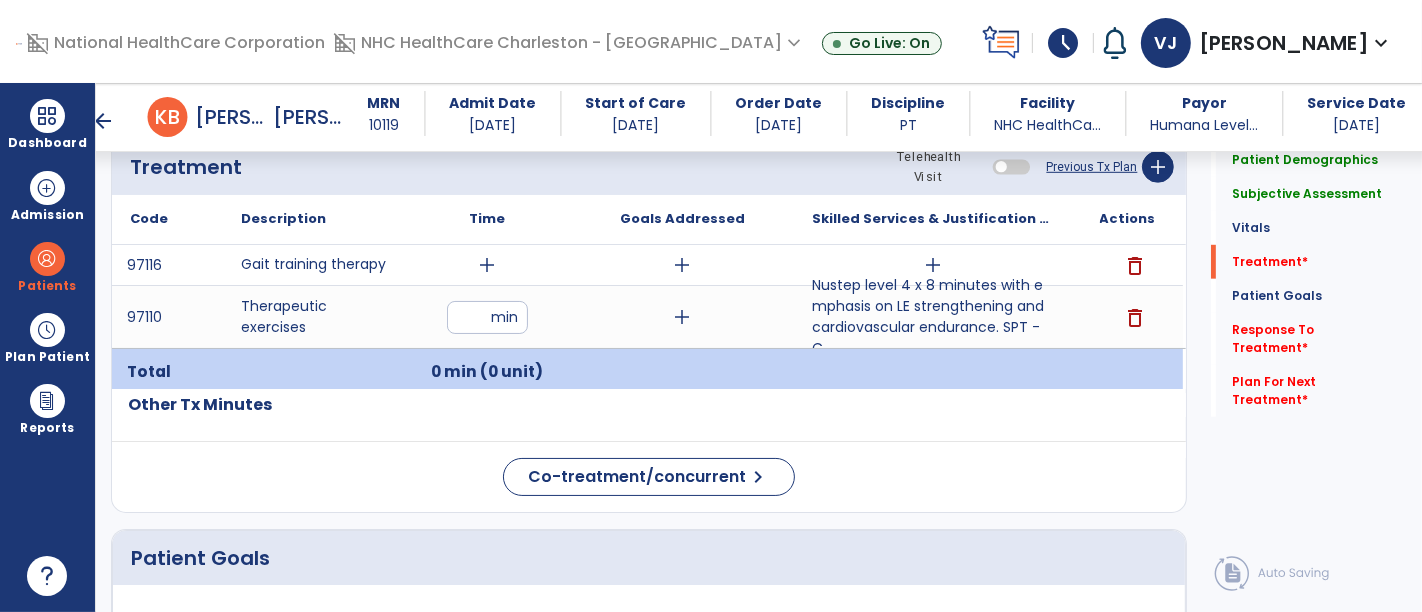 click on "Code
Description
Time" 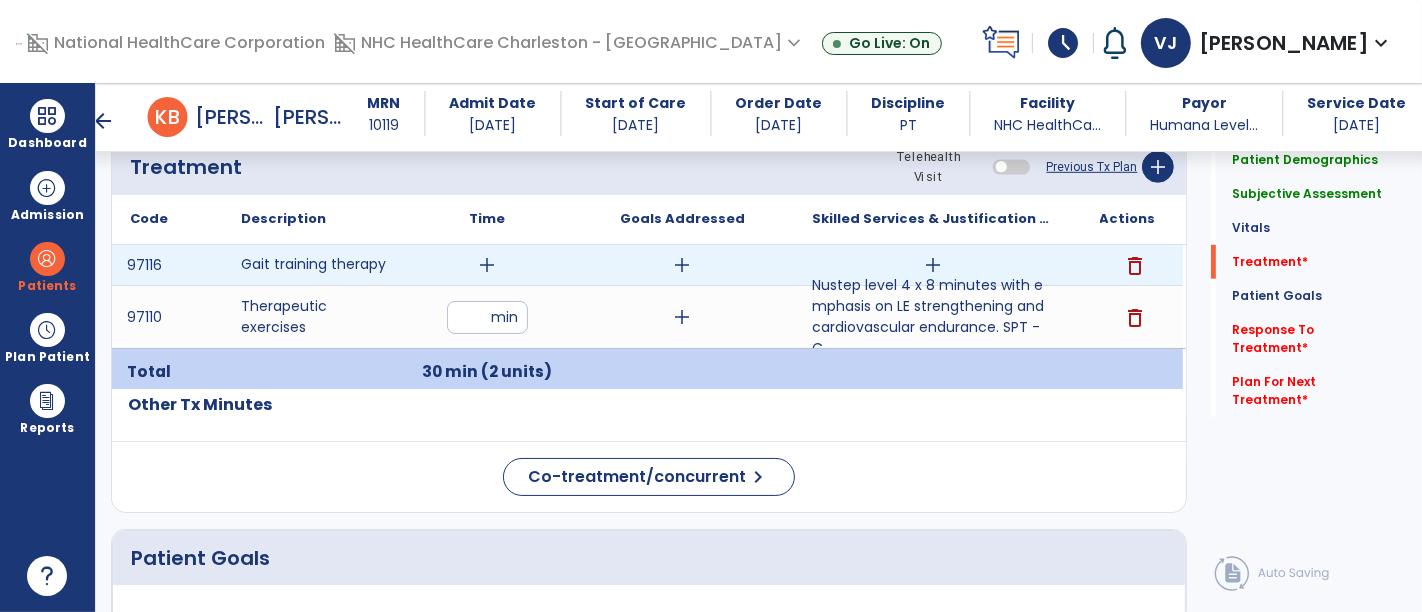 click on "add" at bounding box center (488, 265) 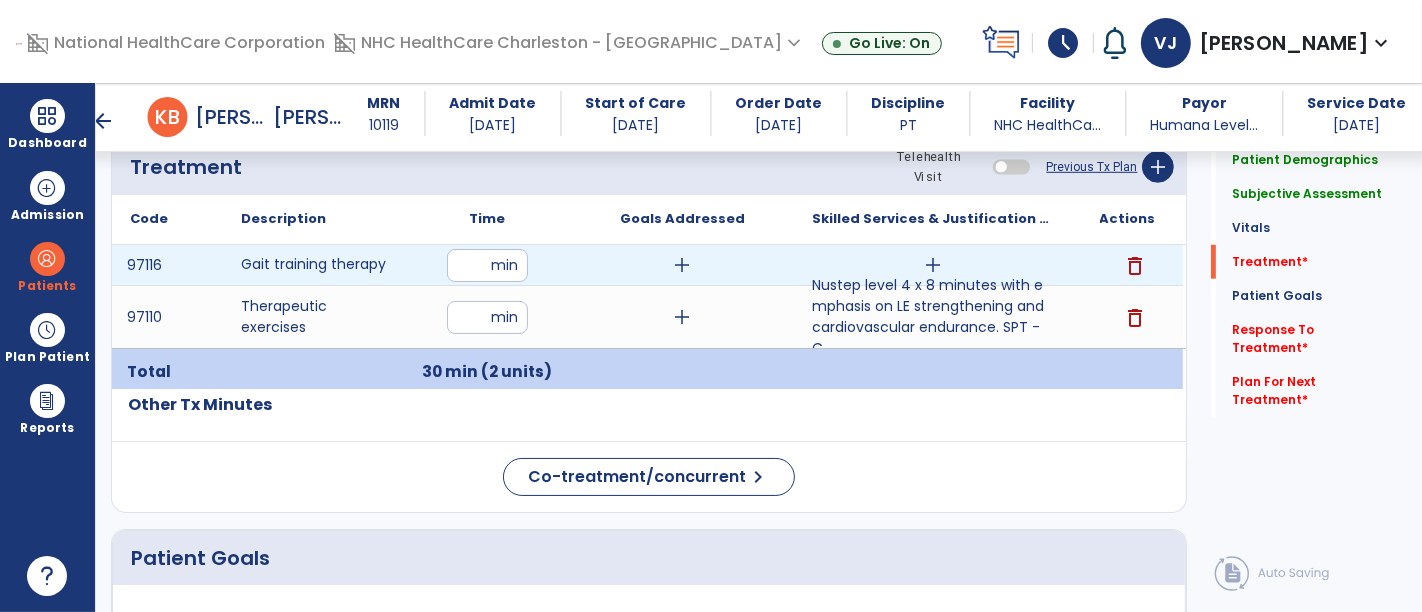 type on "**" 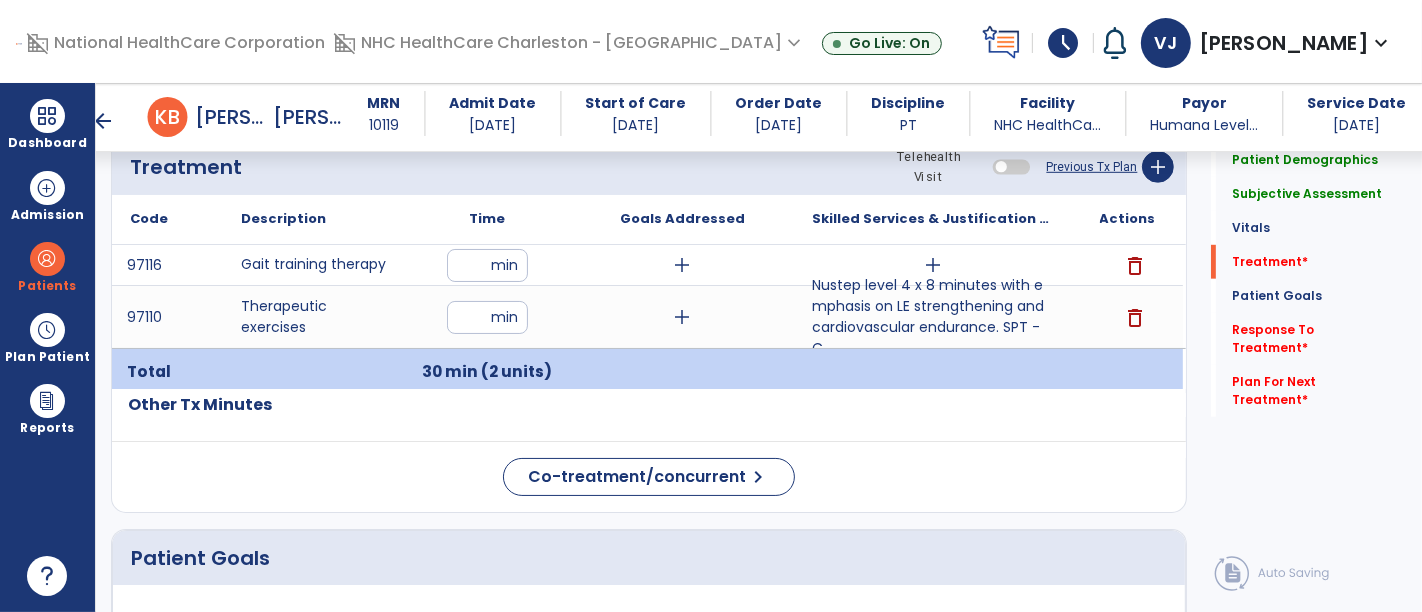 click on "Co-treatment/concurrent  chevron_right" 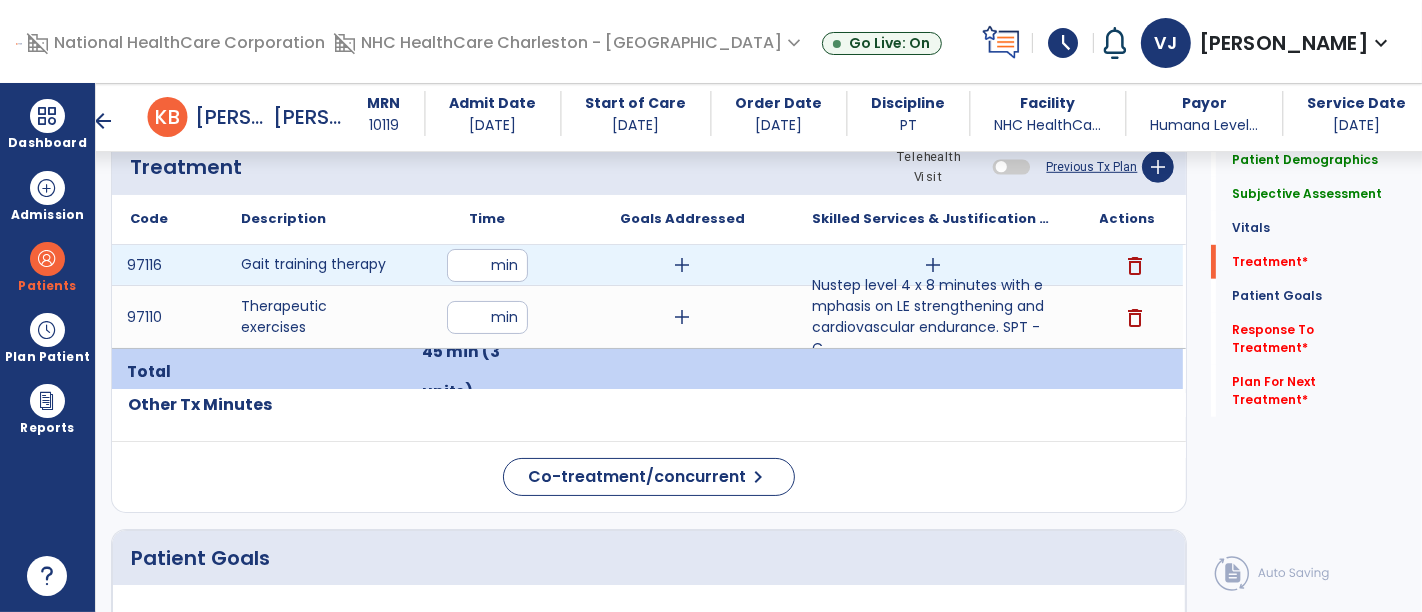 click on "add" at bounding box center (933, 265) 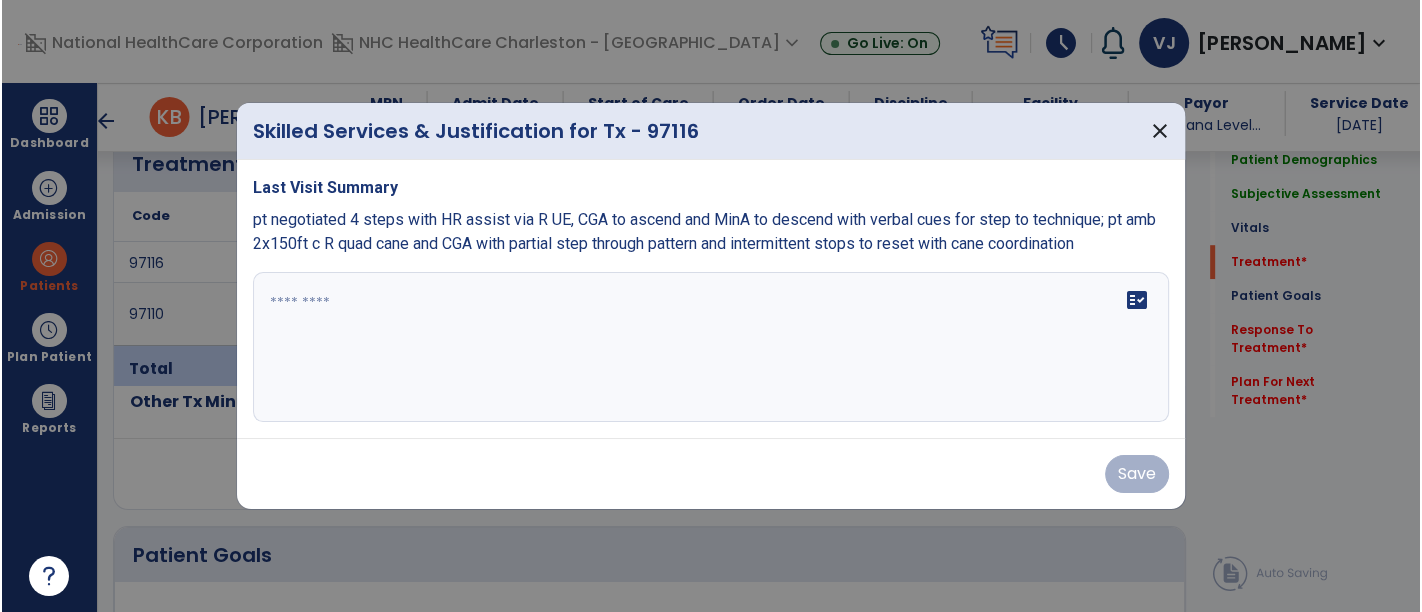 scroll, scrollTop: 1111, scrollLeft: 0, axis: vertical 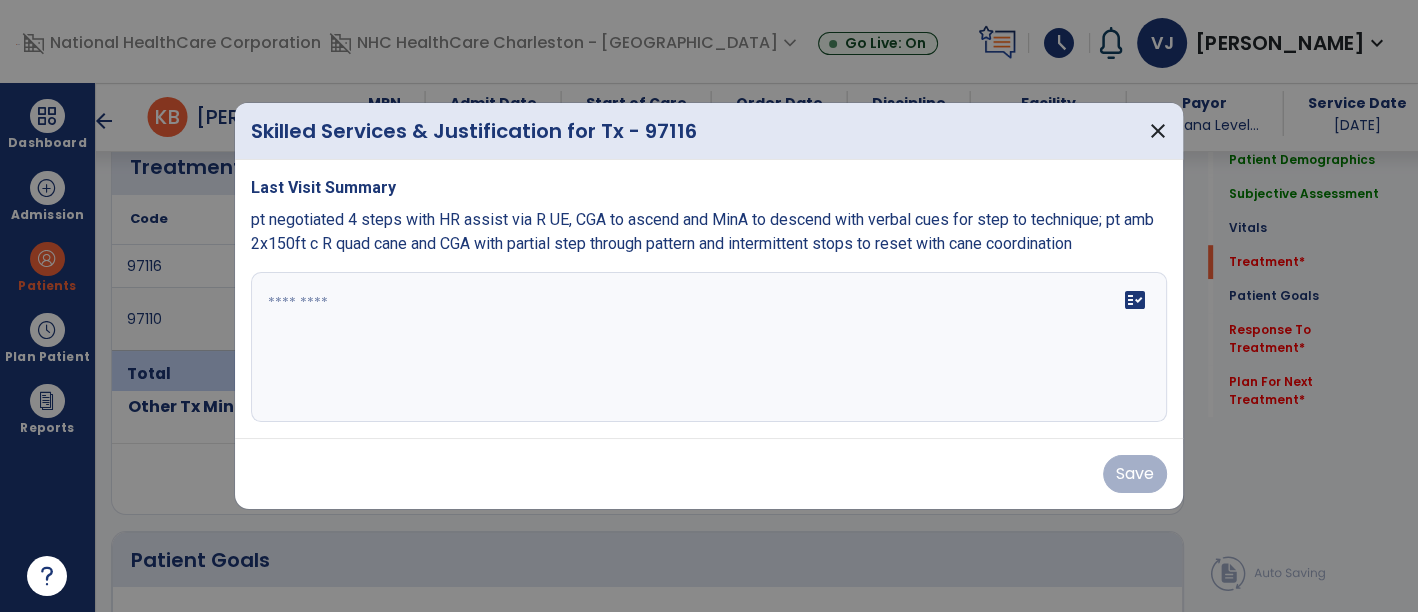click at bounding box center (709, 347) 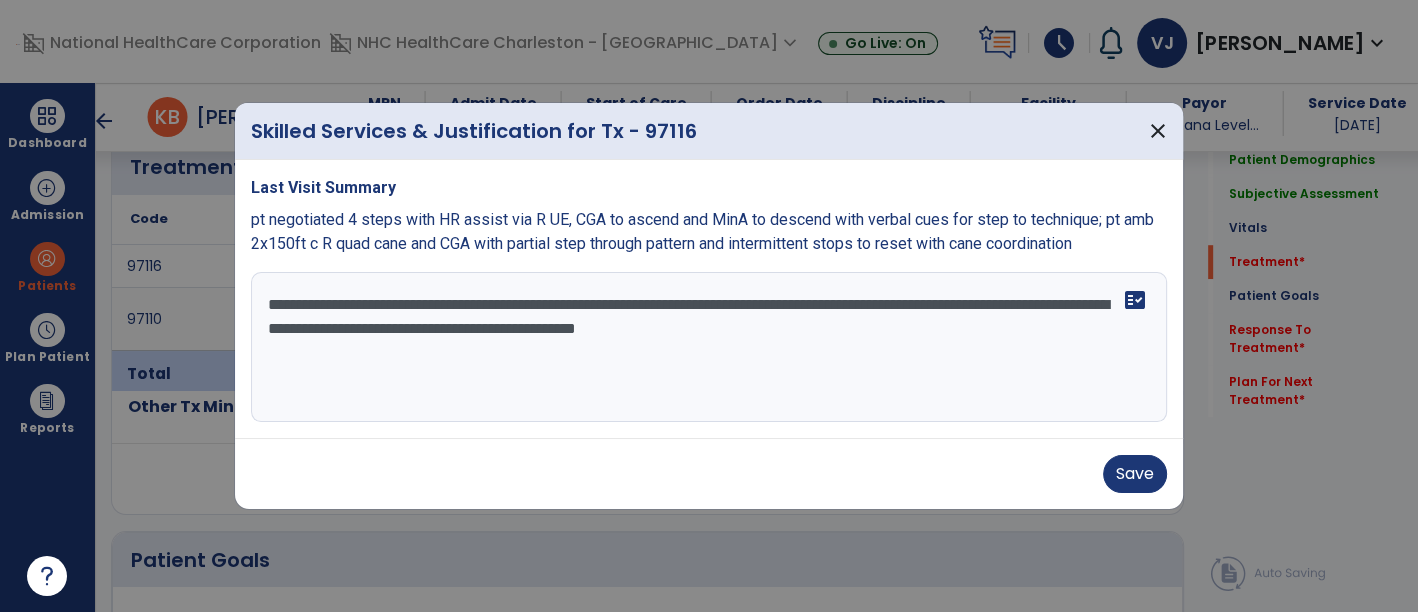 click on "**********" at bounding box center [709, 347] 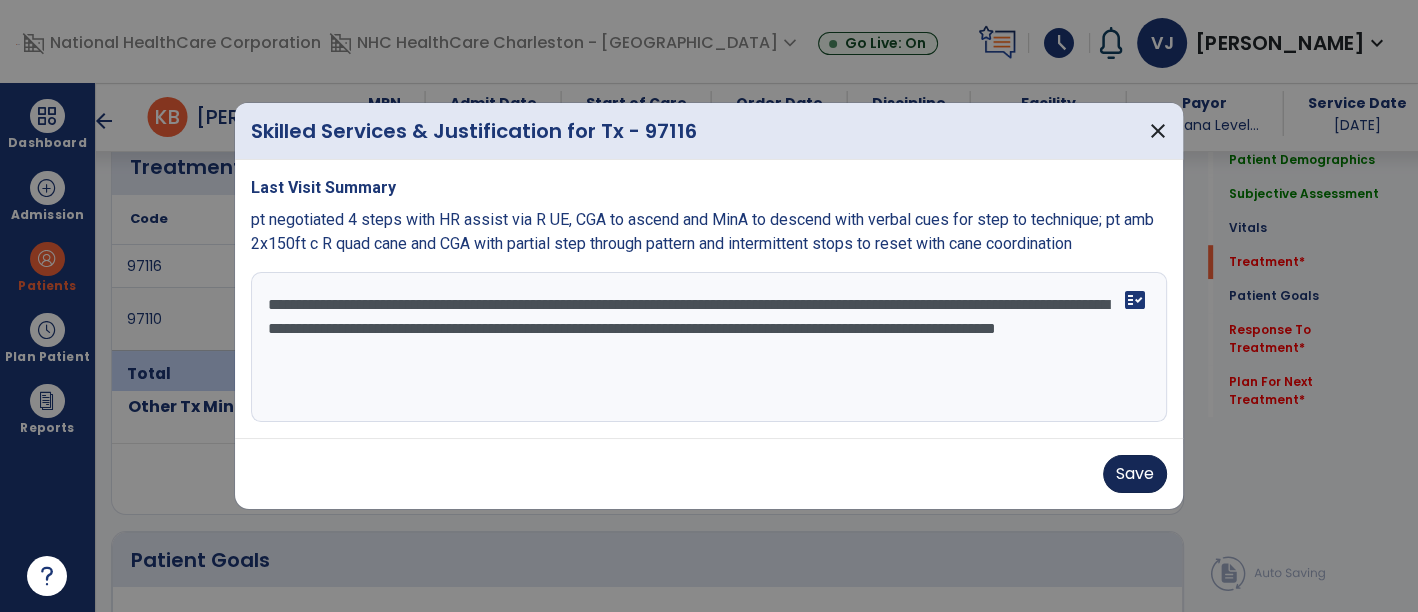 type on "**********" 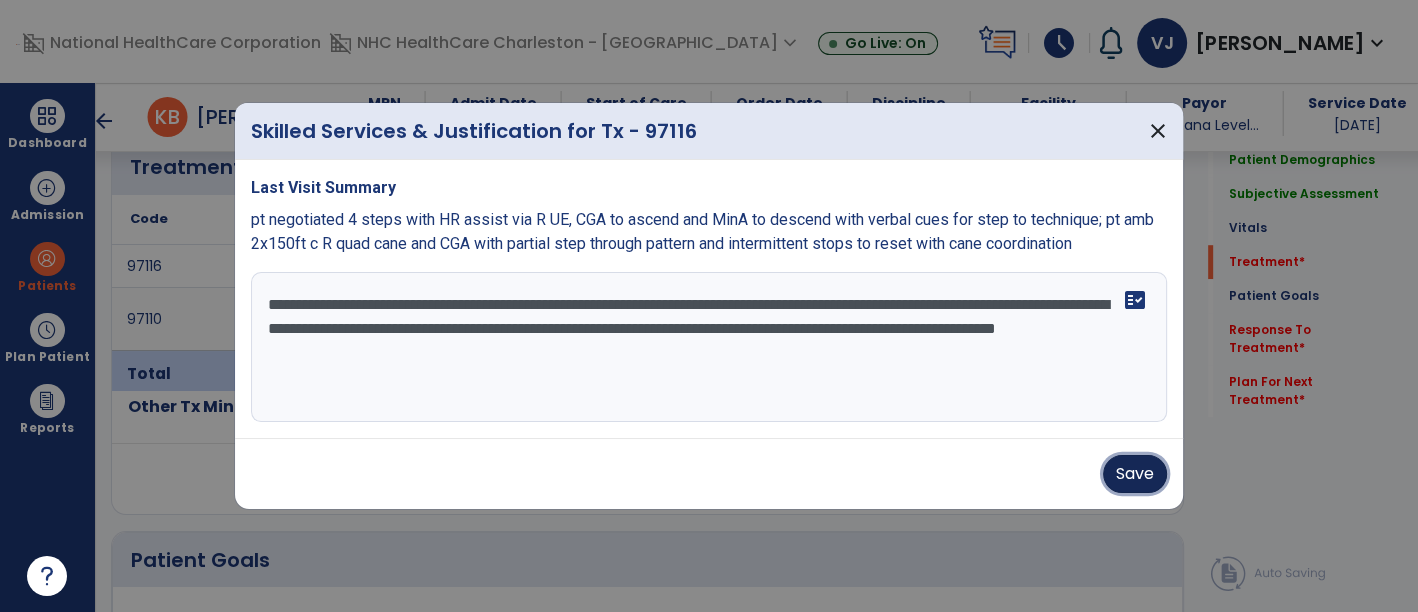 click on "Save" at bounding box center (1135, 474) 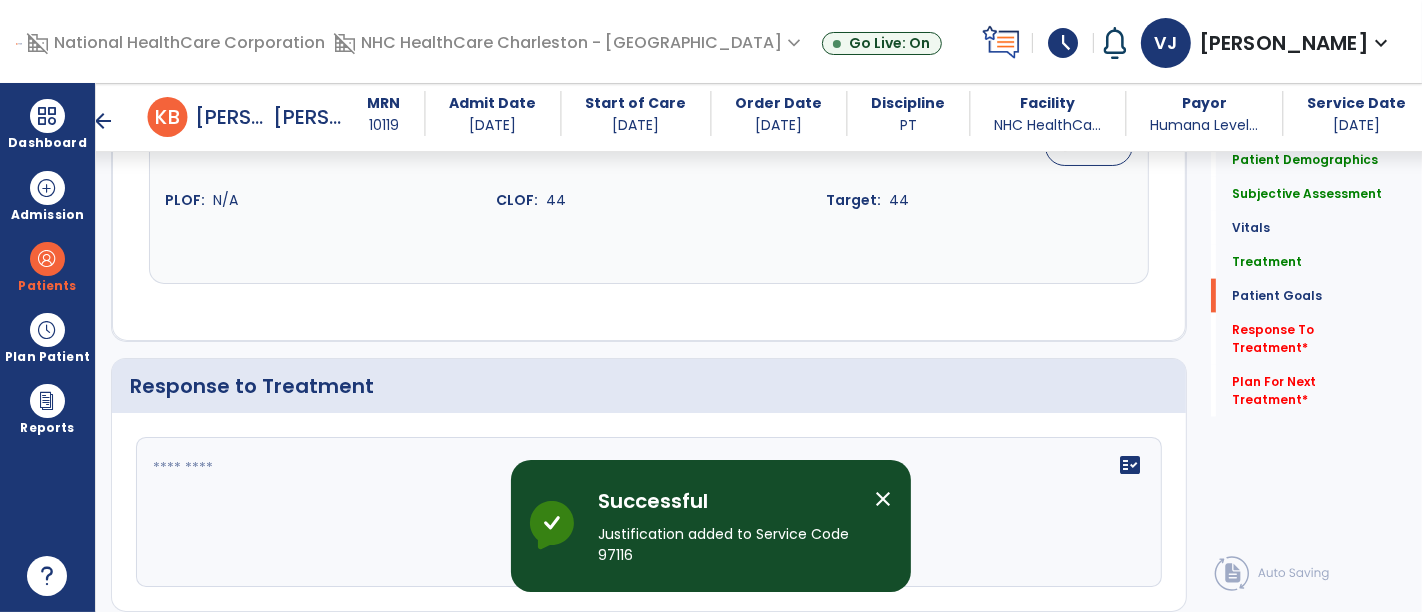 scroll, scrollTop: 2222, scrollLeft: 0, axis: vertical 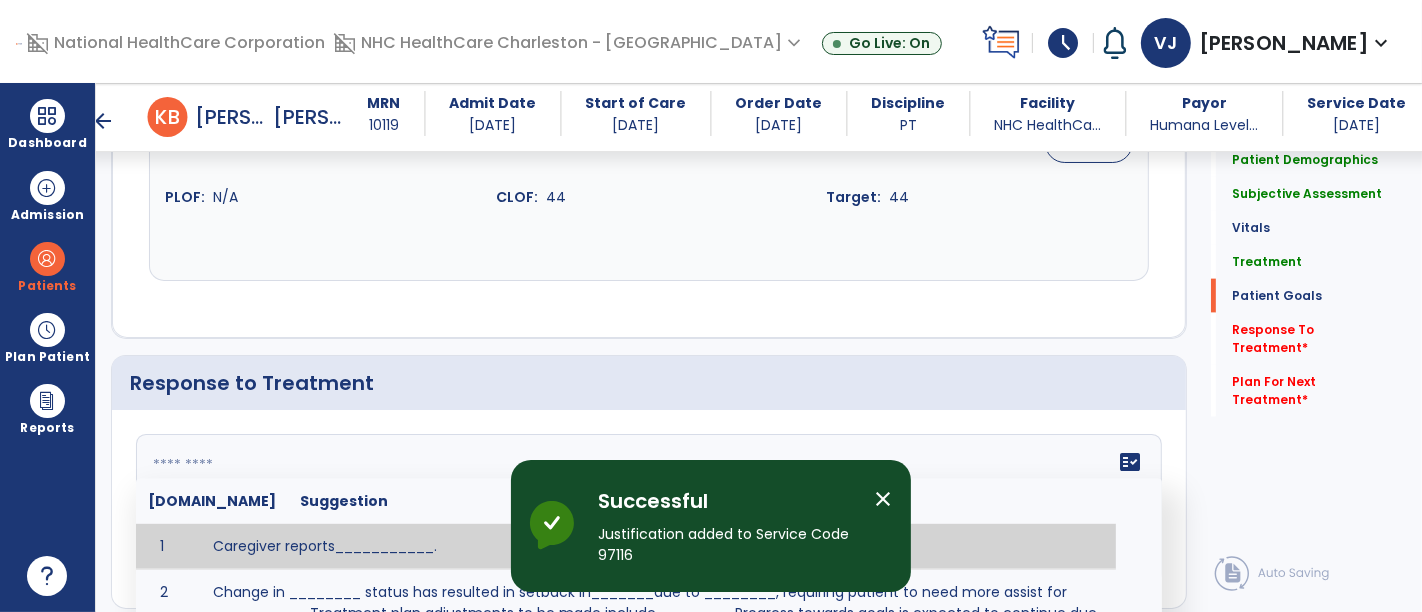 click 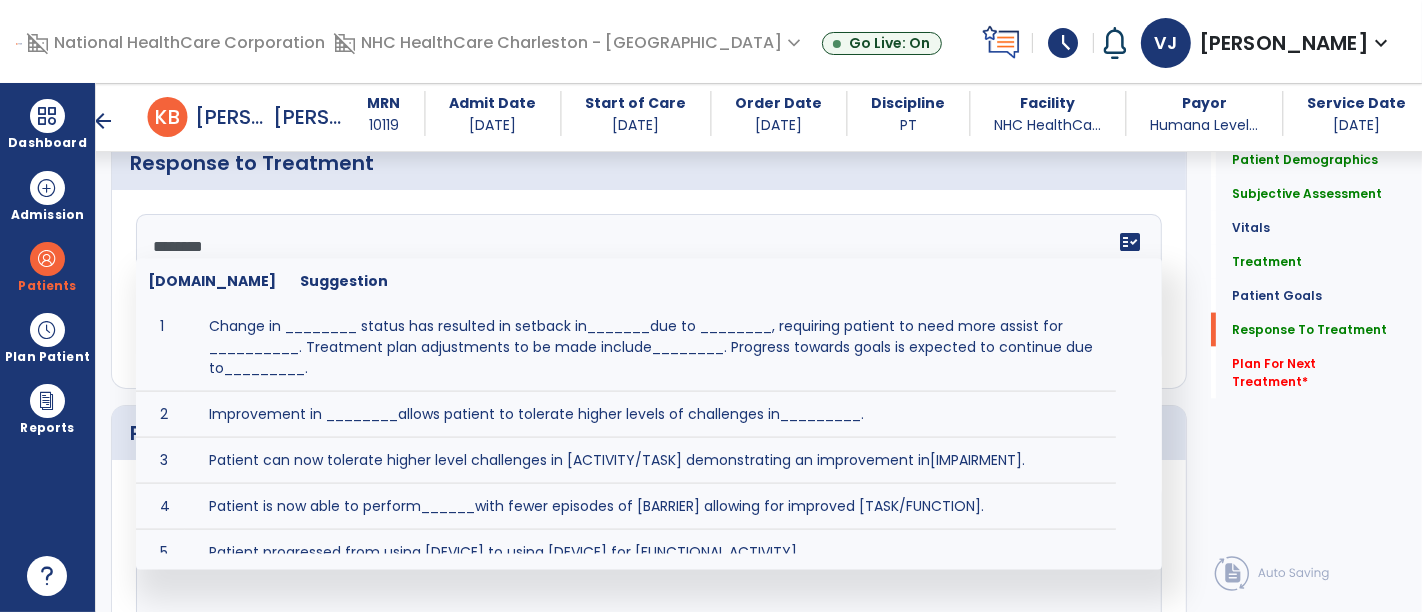 scroll, scrollTop: 2443, scrollLeft: 0, axis: vertical 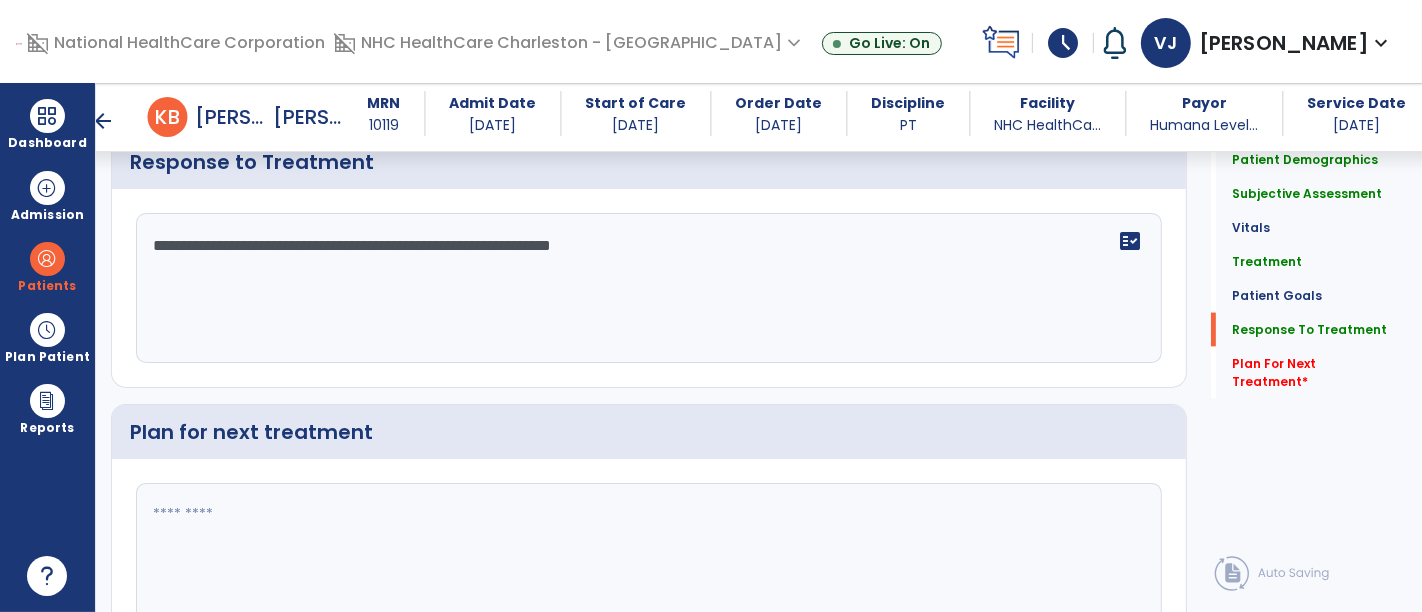 click on "**********" 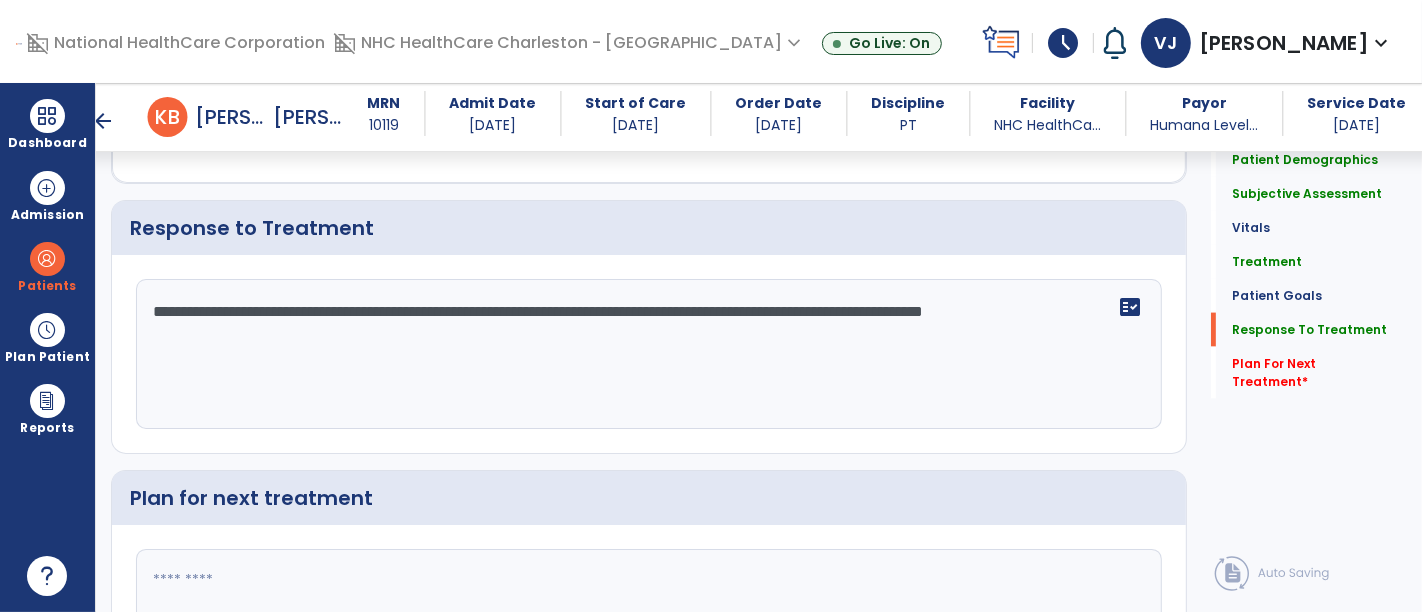 scroll, scrollTop: 2443, scrollLeft: 0, axis: vertical 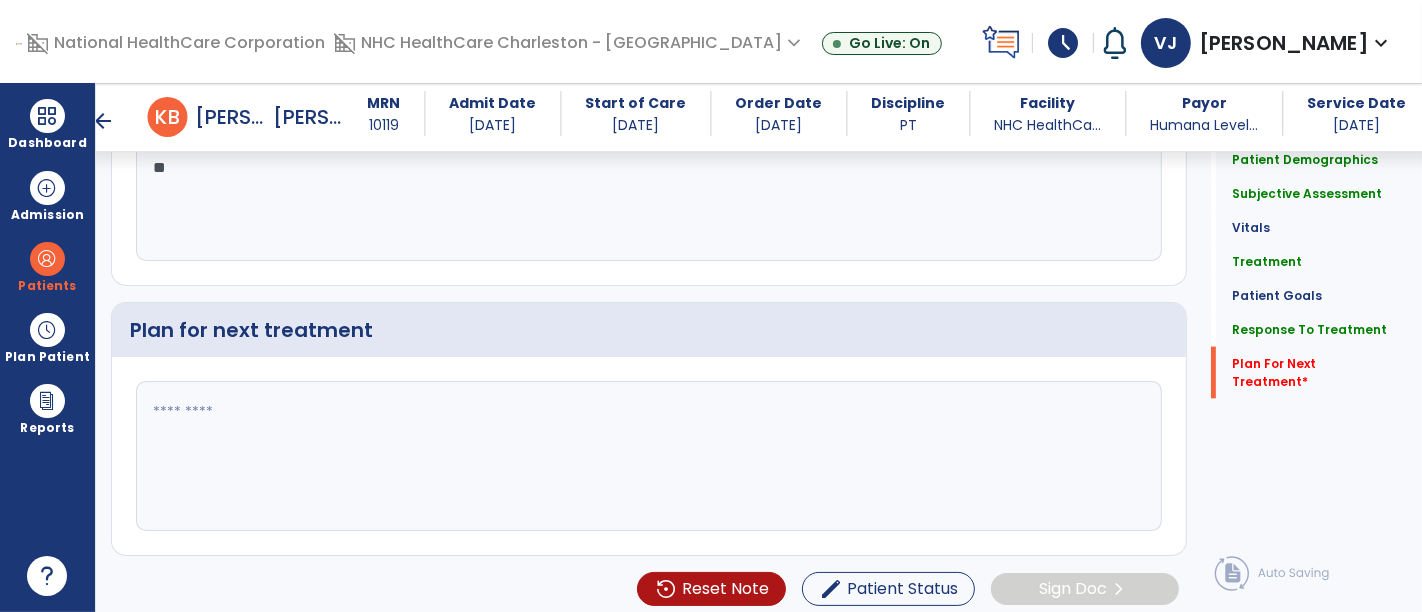 type on "**********" 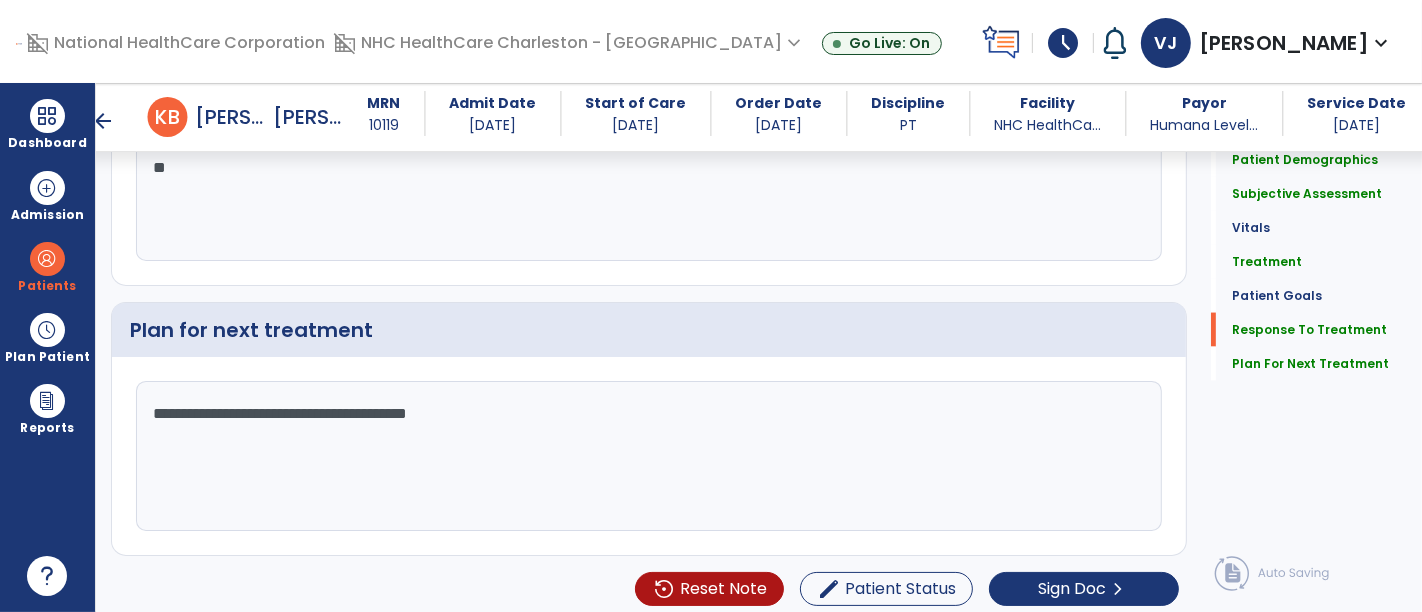 scroll, scrollTop: 2434, scrollLeft: 0, axis: vertical 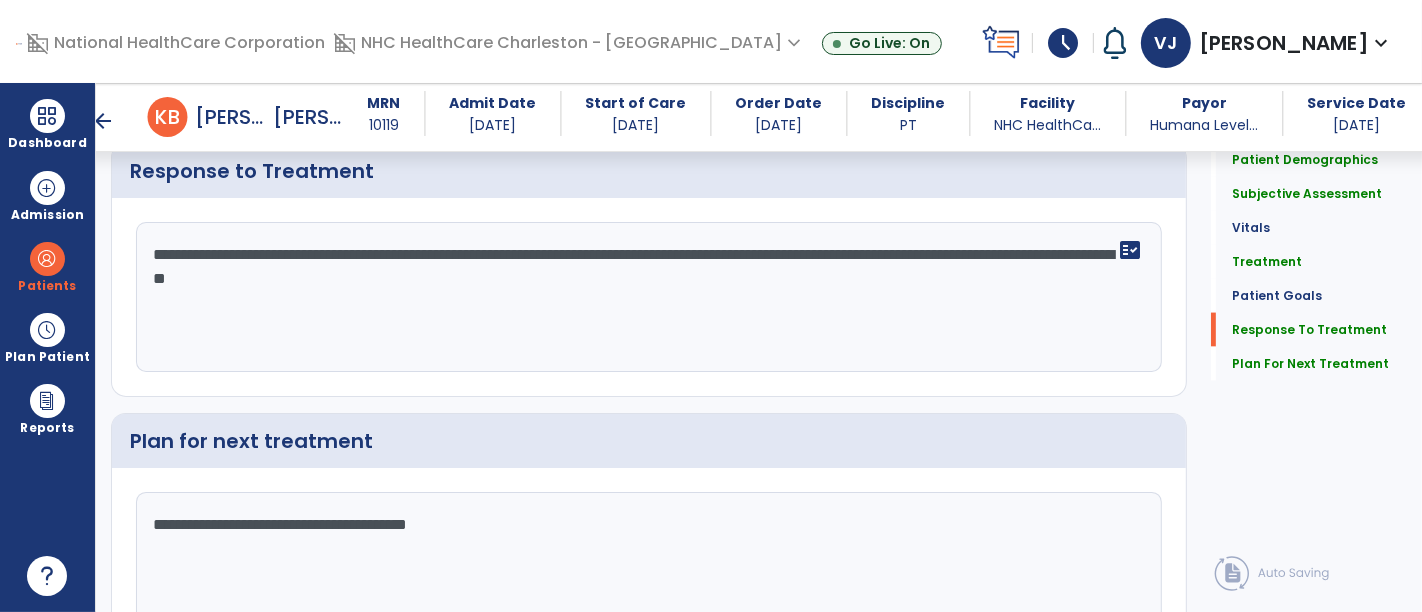 type on "**********" 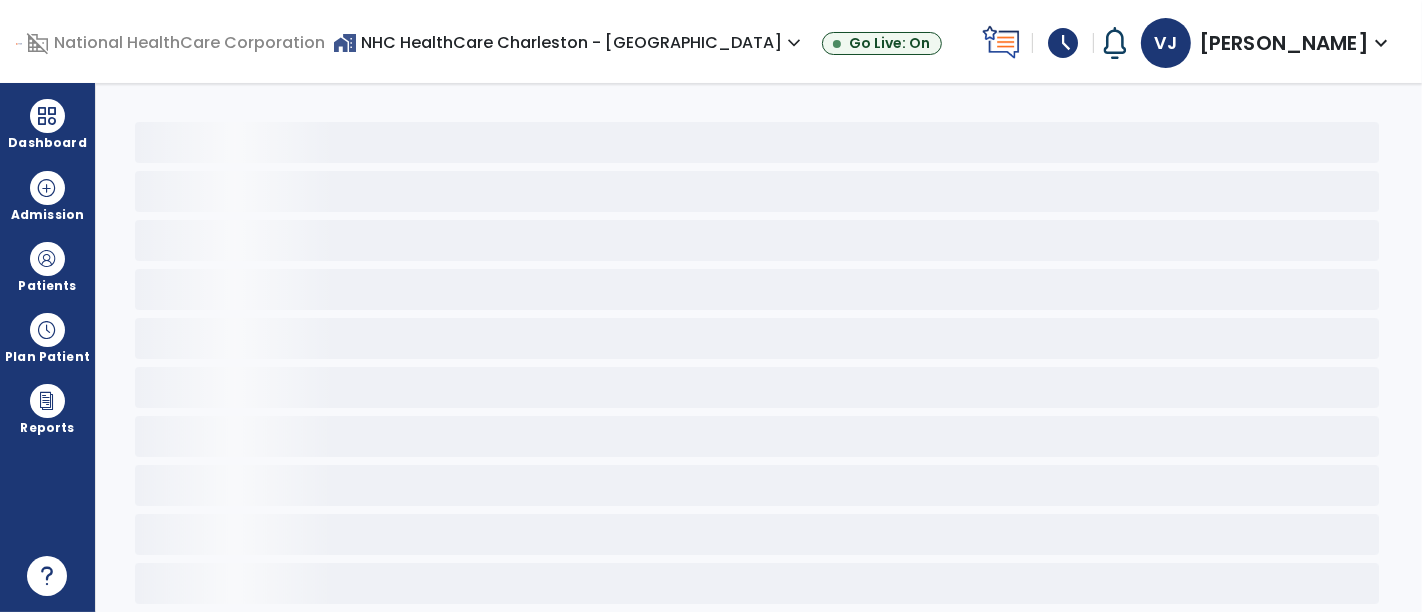 scroll, scrollTop: 48, scrollLeft: 0, axis: vertical 